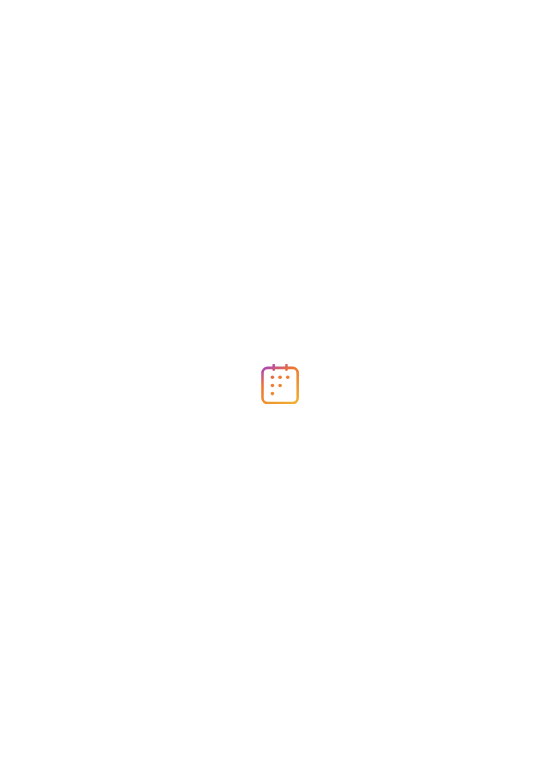 scroll, scrollTop: 0, scrollLeft: 0, axis: both 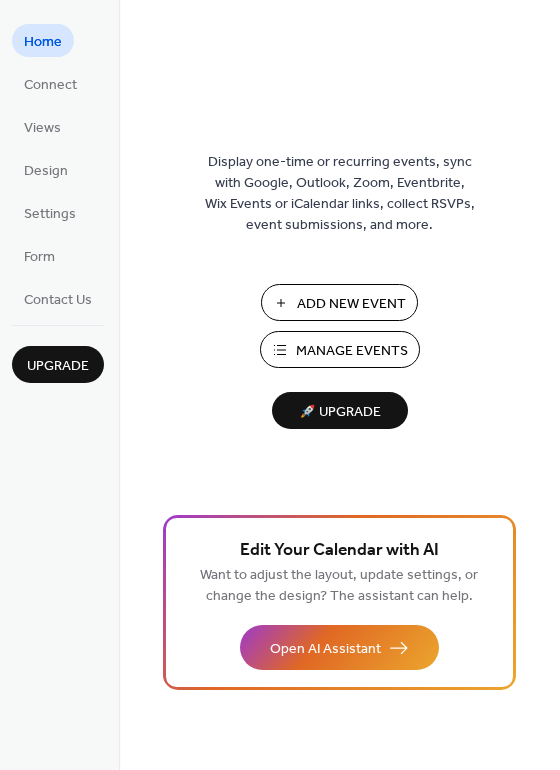 click at bounding box center (340, 90) 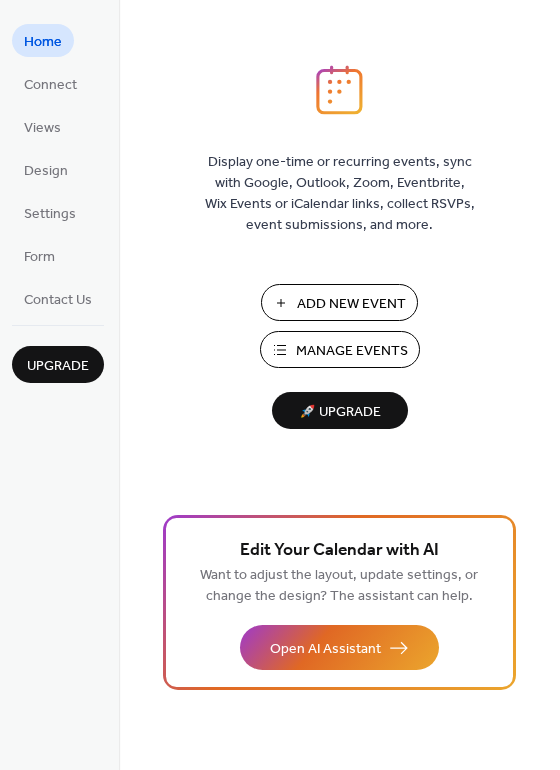 click on "Add New Event" at bounding box center (351, 304) 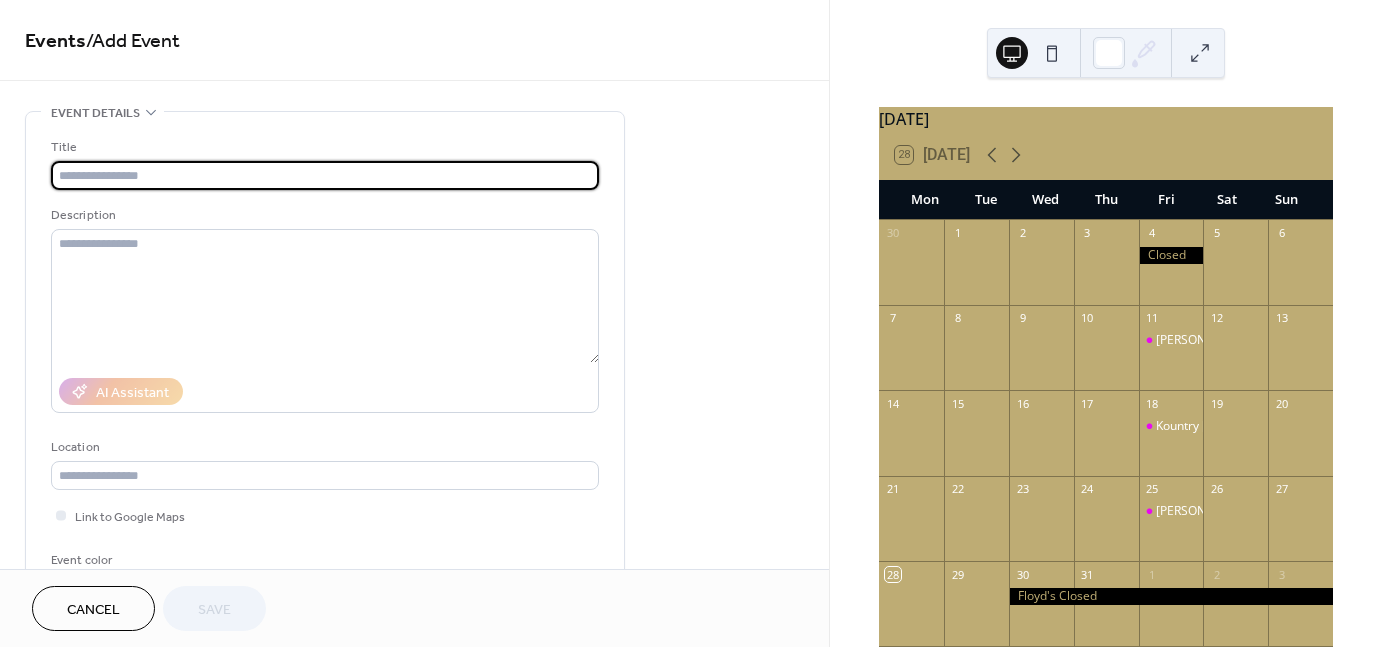 scroll, scrollTop: 0, scrollLeft: 0, axis: both 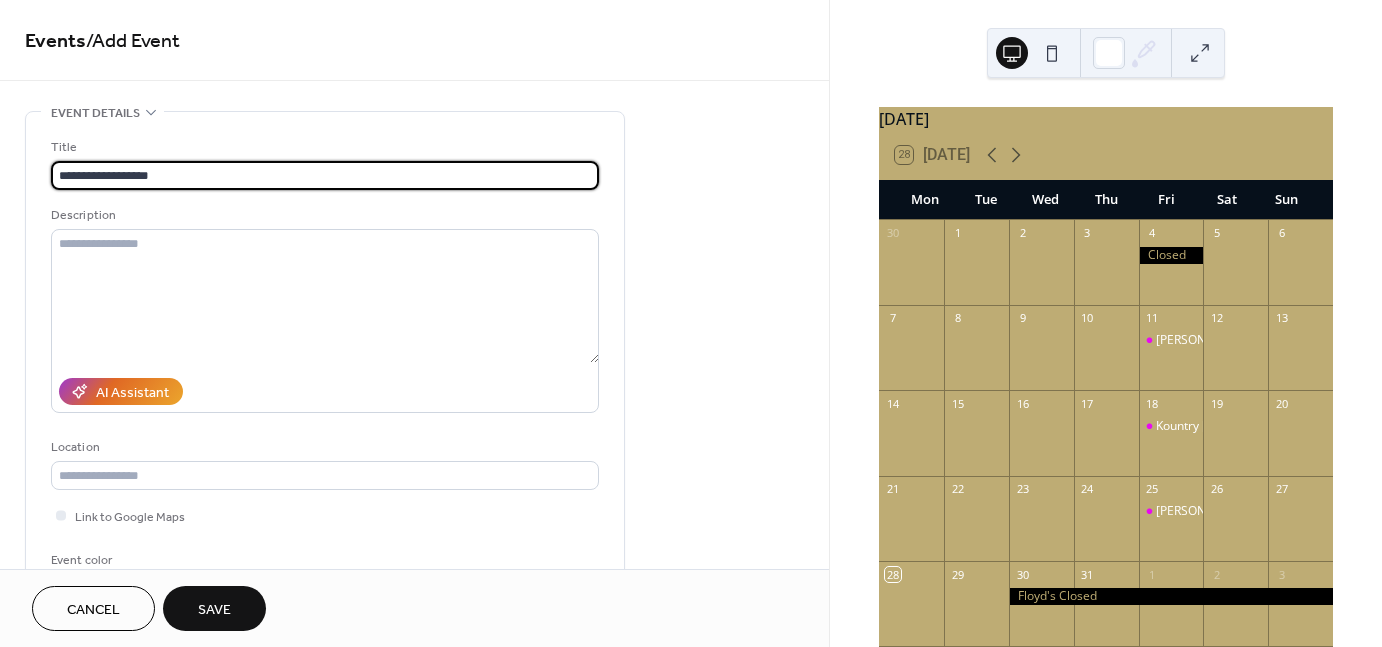 type on "**********" 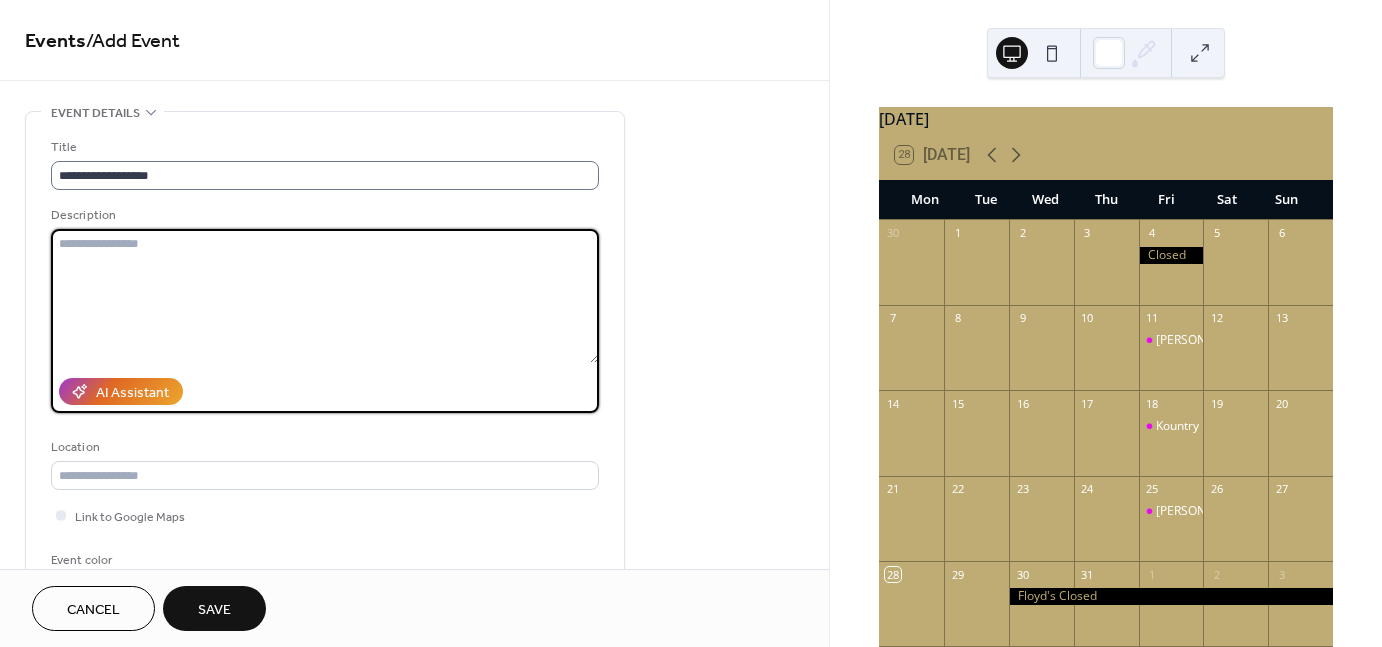 paste on "**********" 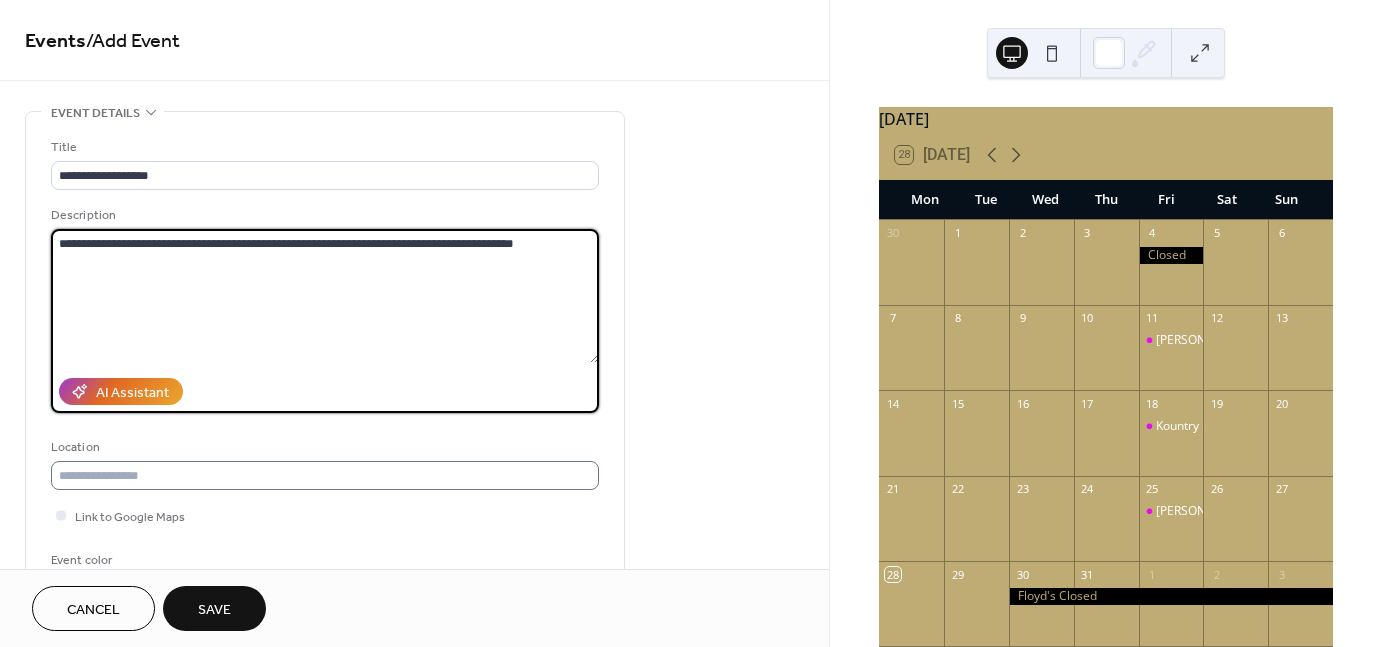 type on "**********" 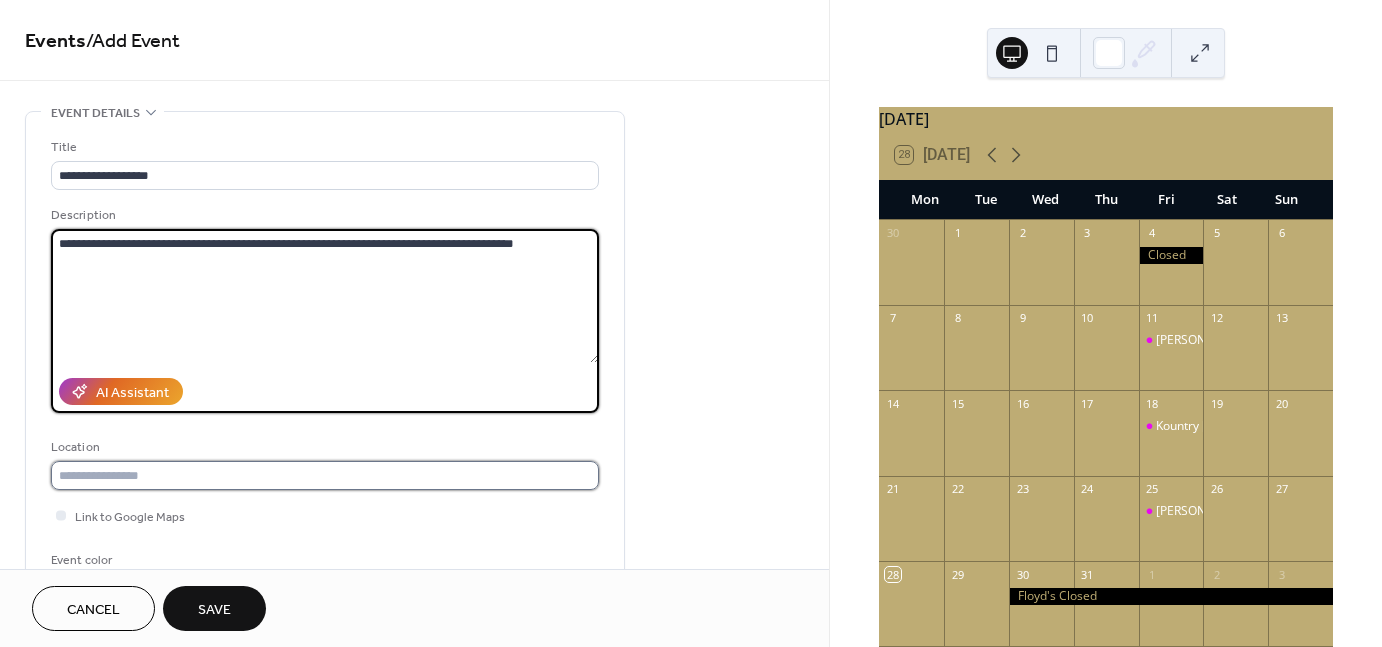 click at bounding box center [325, 475] 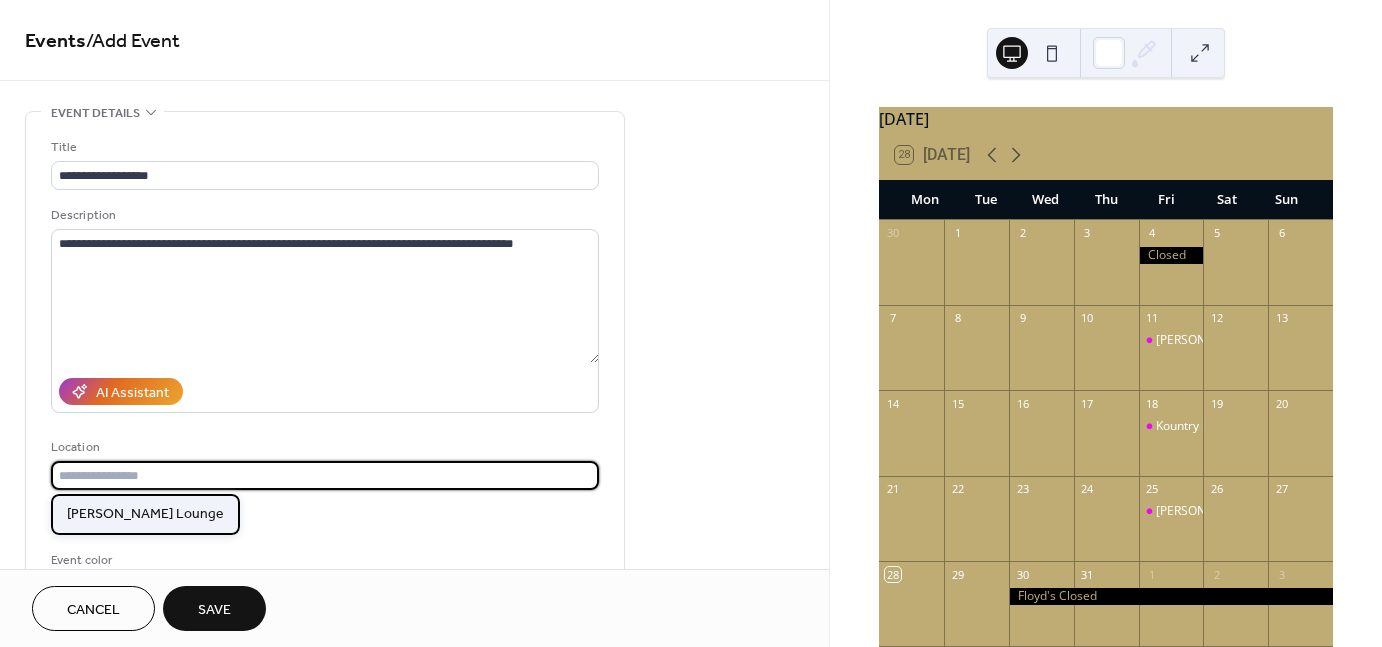 click on "[PERSON_NAME] Lounge" at bounding box center (145, 513) 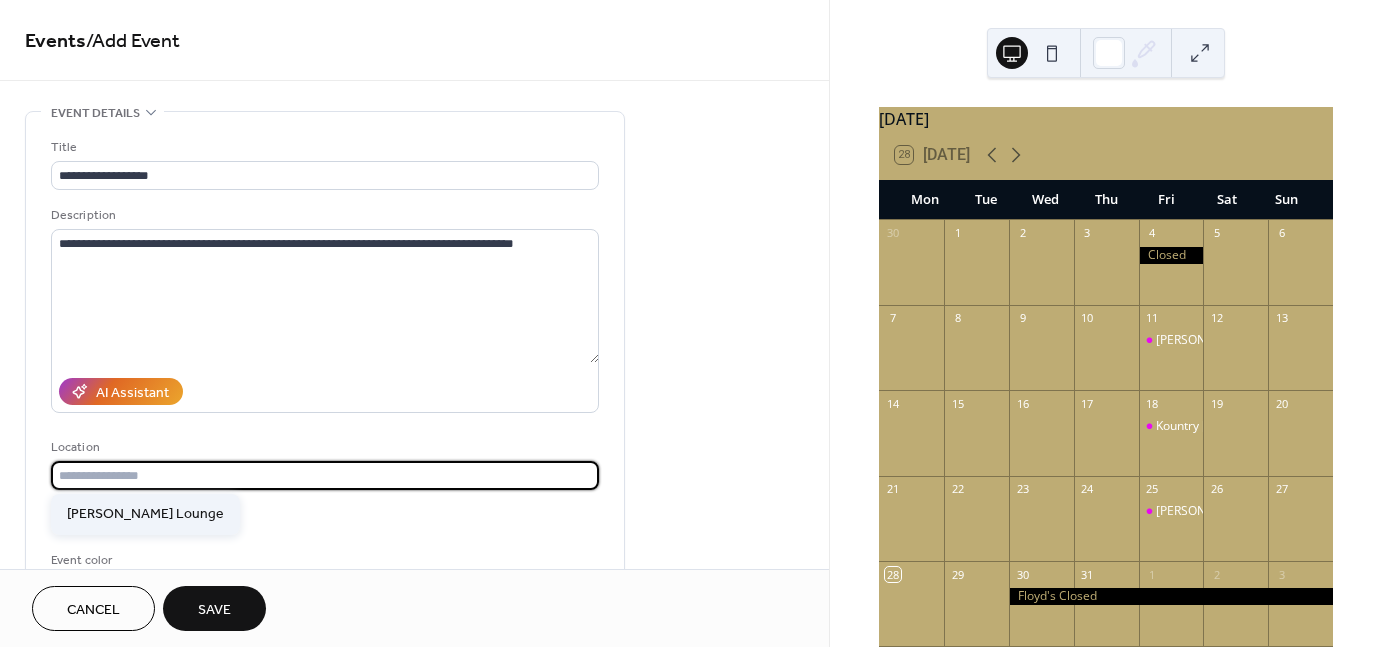 type on "**********" 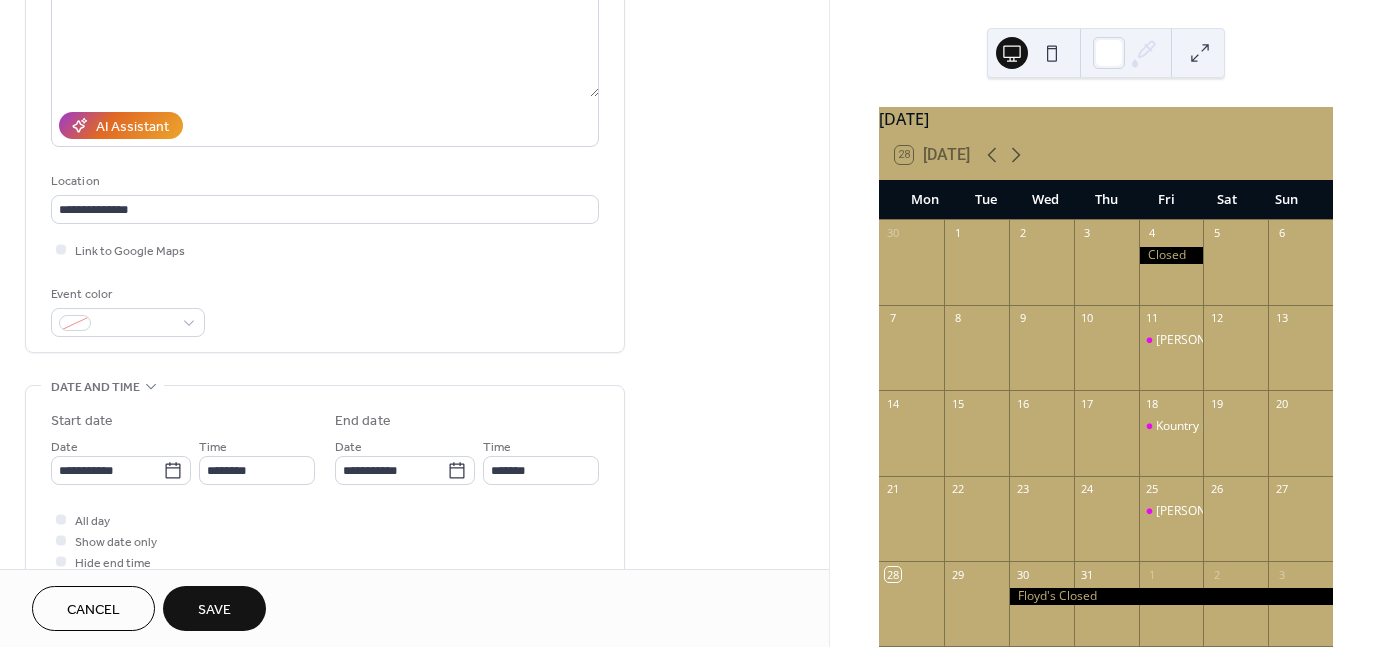 scroll, scrollTop: 400, scrollLeft: 0, axis: vertical 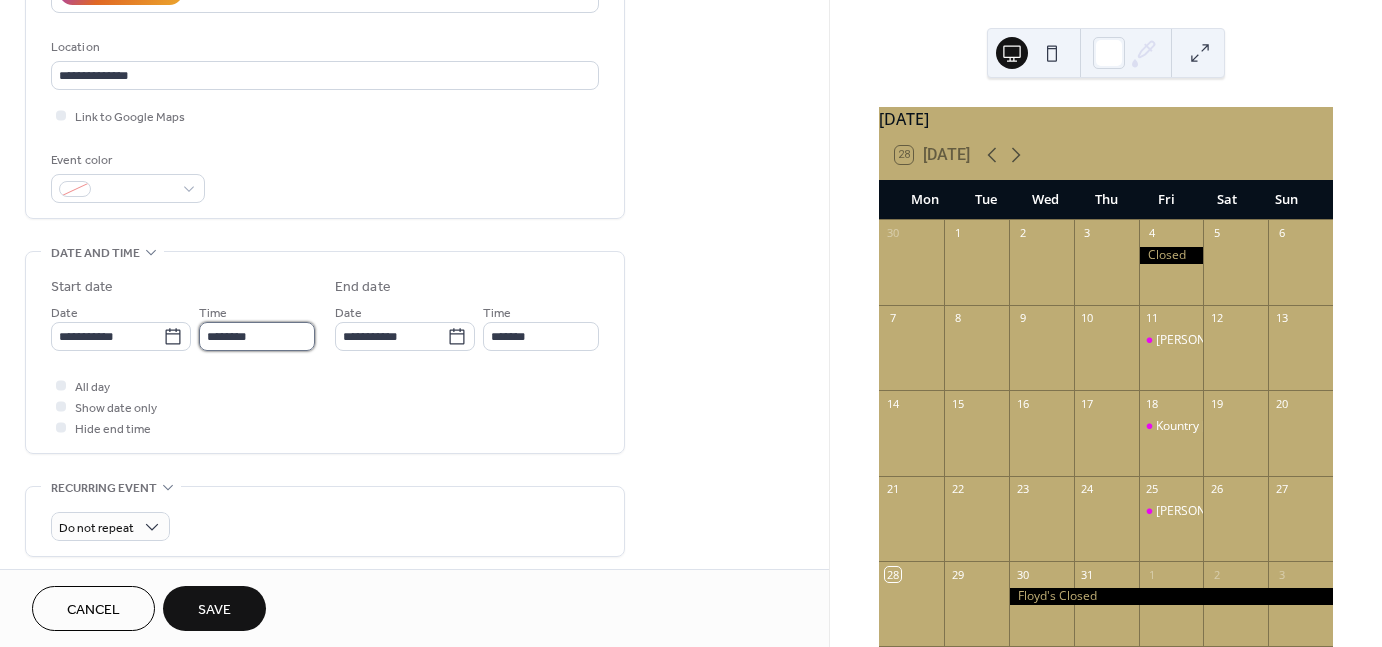 click on "********" at bounding box center [257, 336] 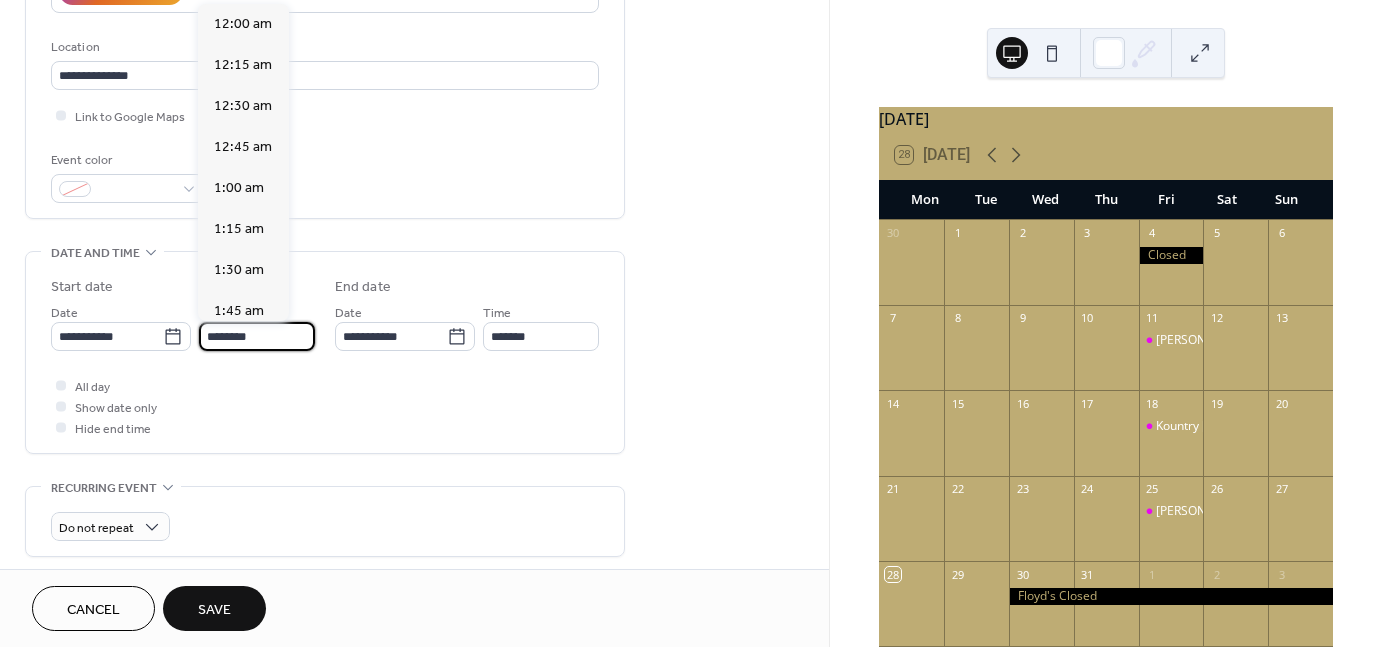 scroll, scrollTop: 1968, scrollLeft: 0, axis: vertical 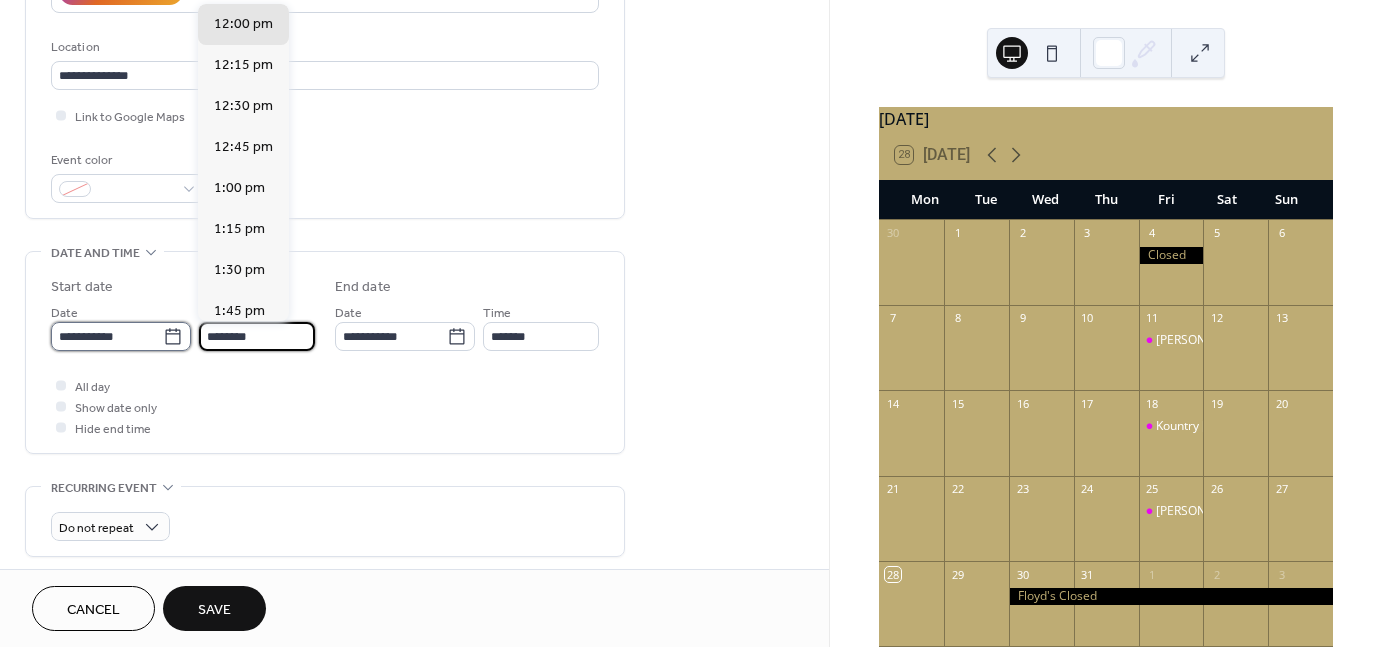 click on "**********" at bounding box center [107, 336] 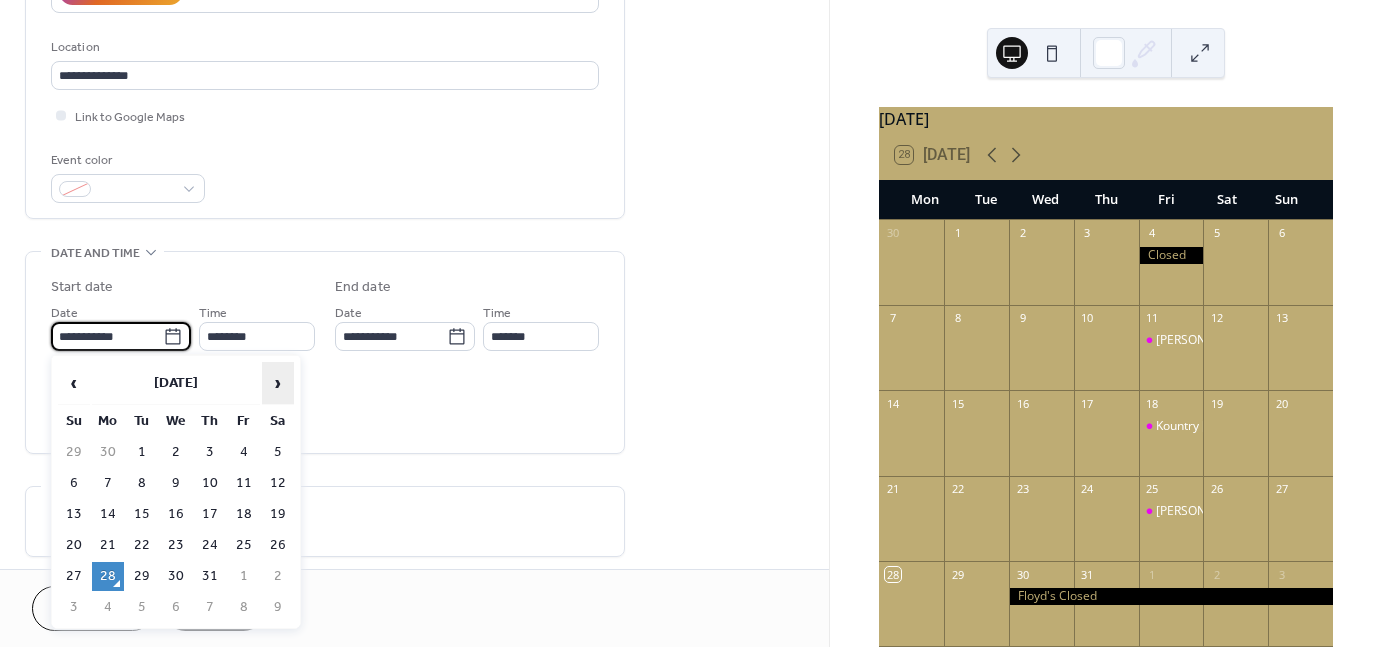 click on "›" at bounding box center [278, 383] 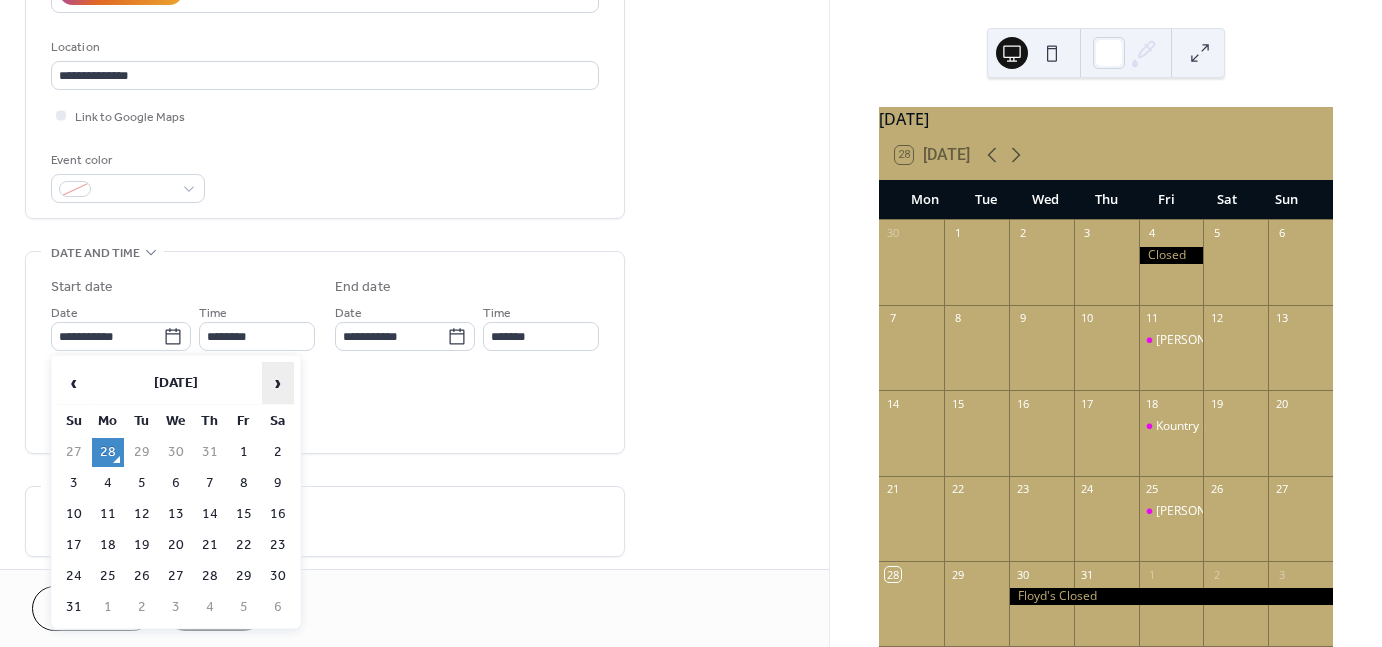 click on "›" at bounding box center [278, 383] 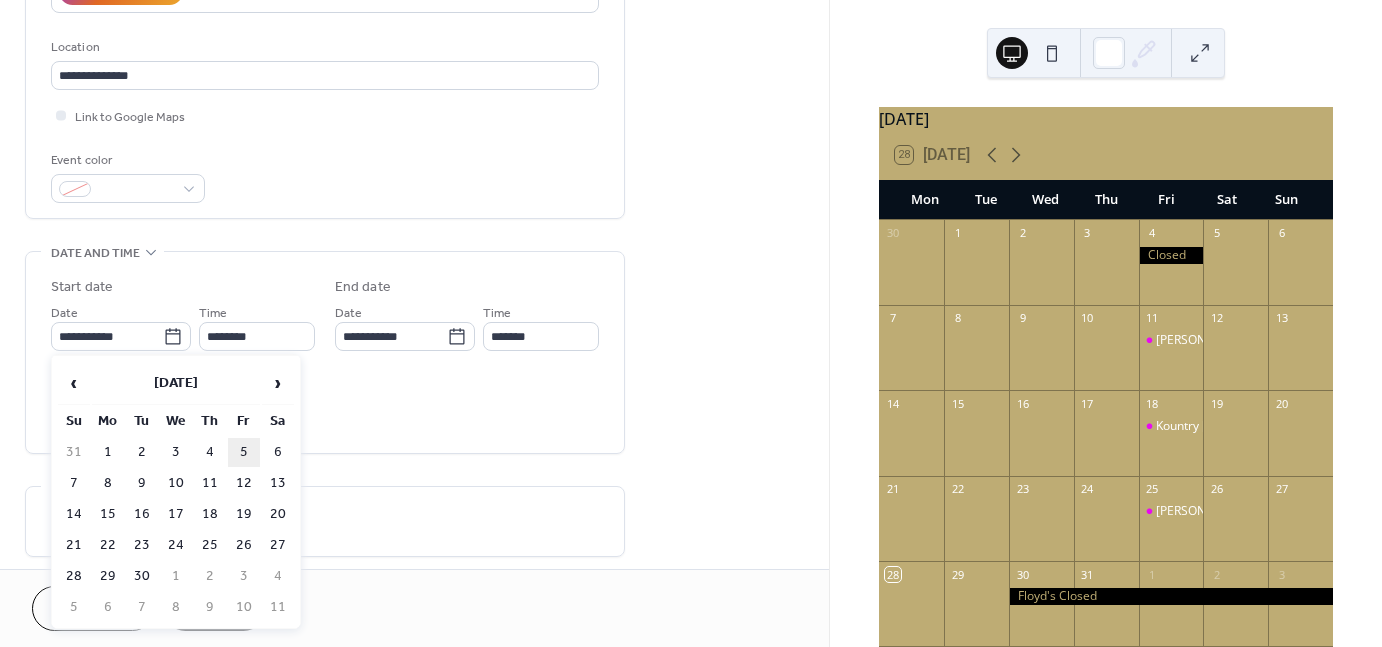click on "5" at bounding box center [244, 452] 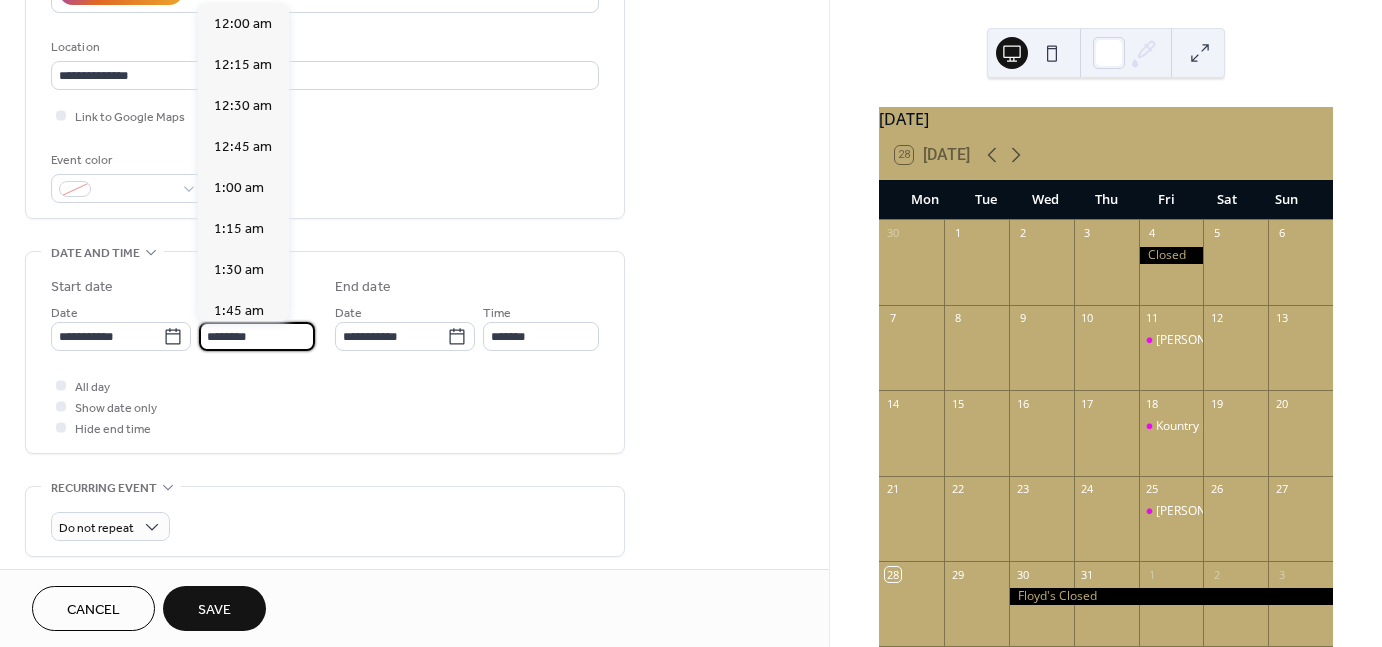 click on "********" at bounding box center (257, 336) 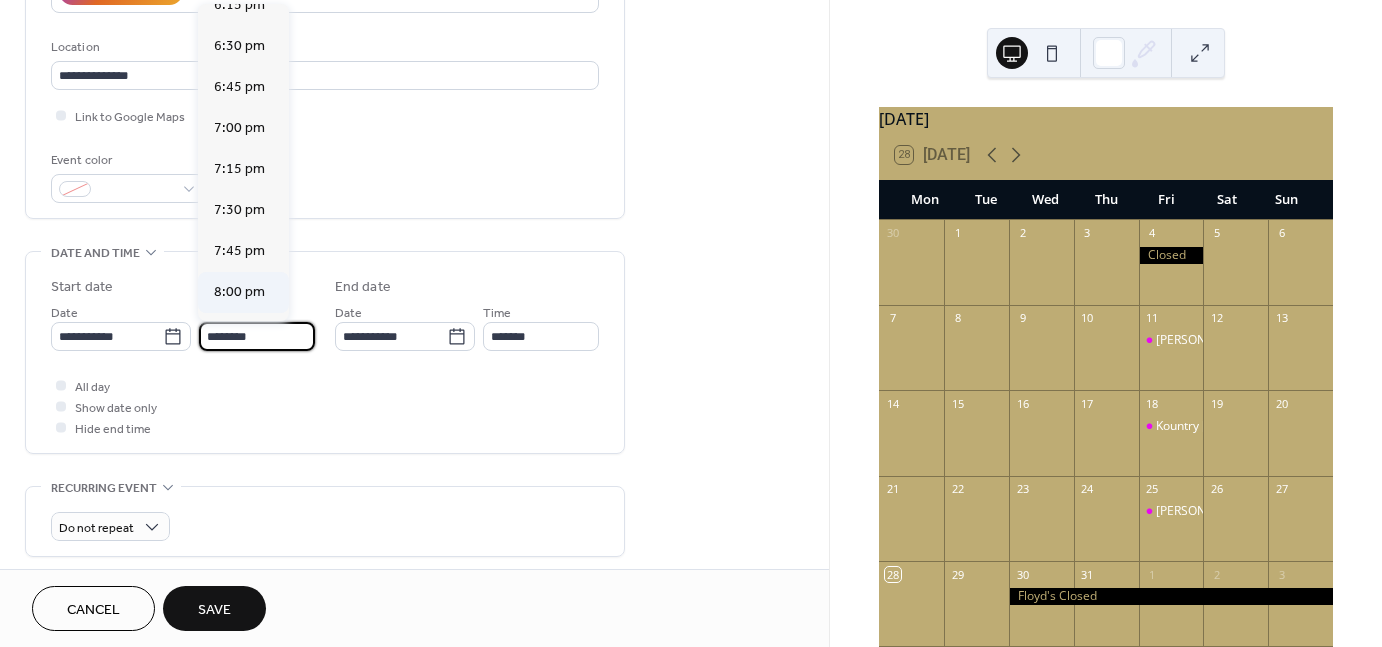 scroll, scrollTop: 3068, scrollLeft: 0, axis: vertical 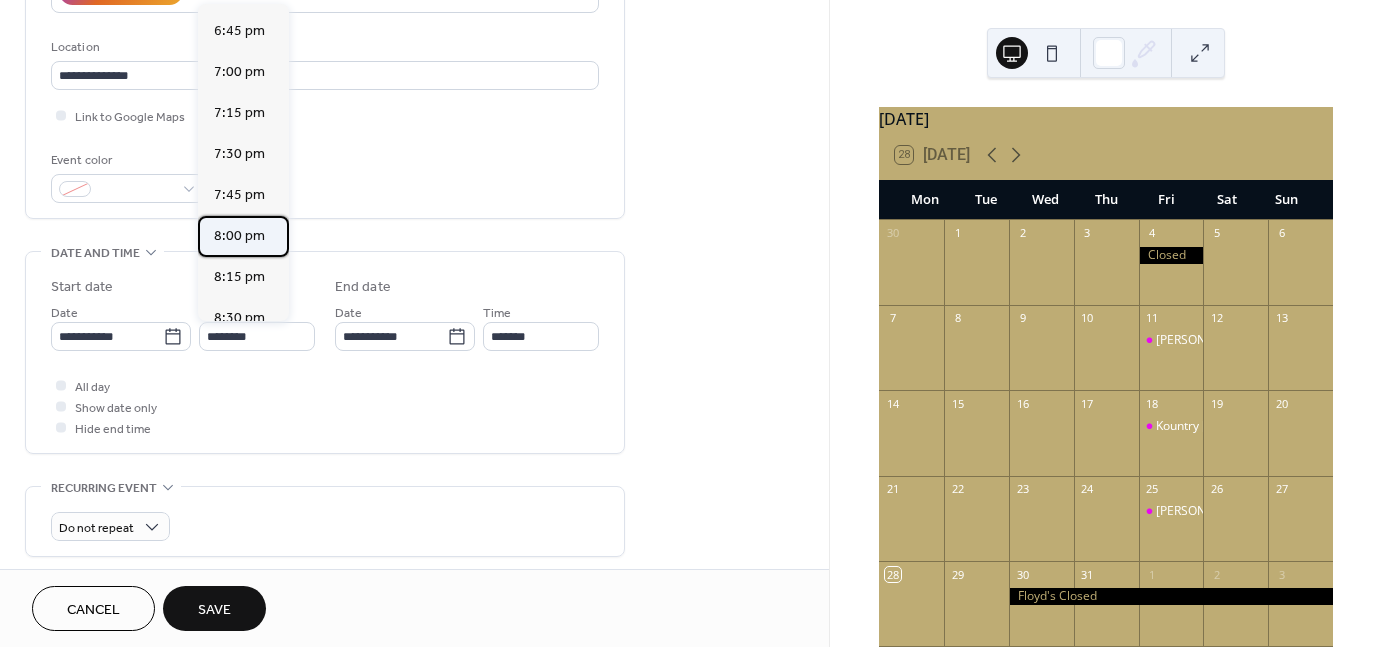 click on "8:00 pm" at bounding box center (239, 236) 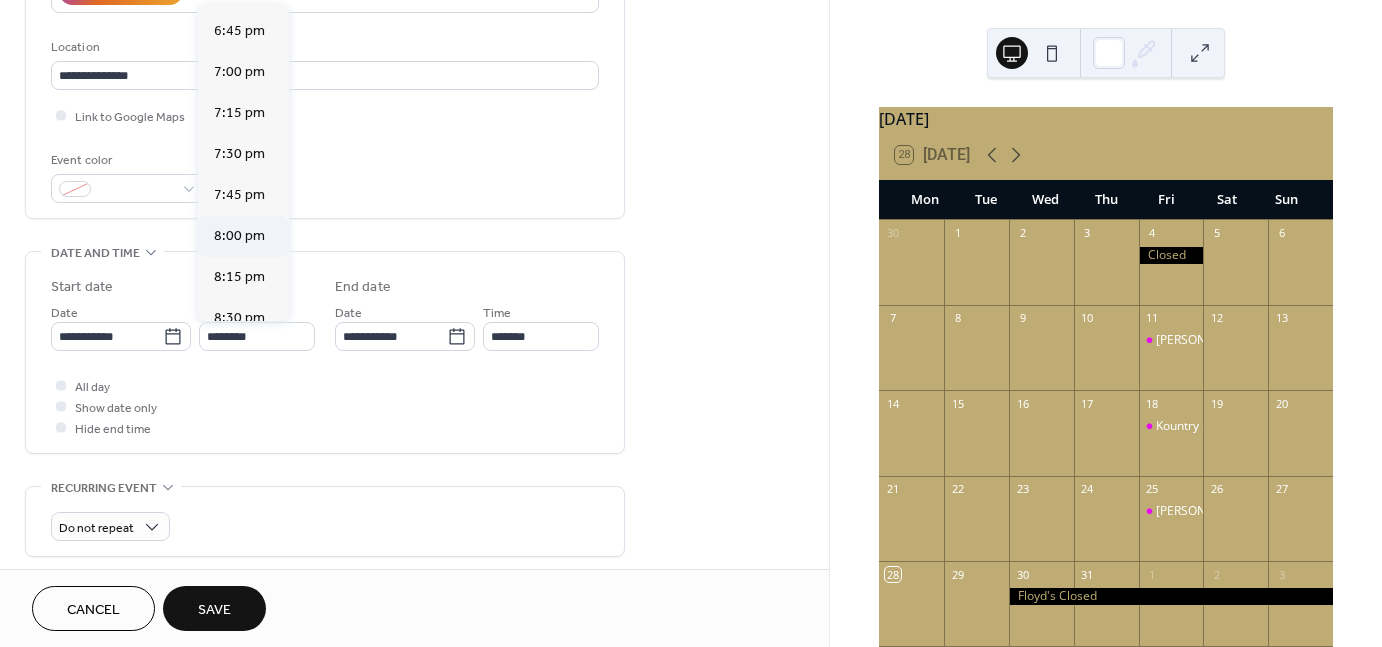 type on "*******" 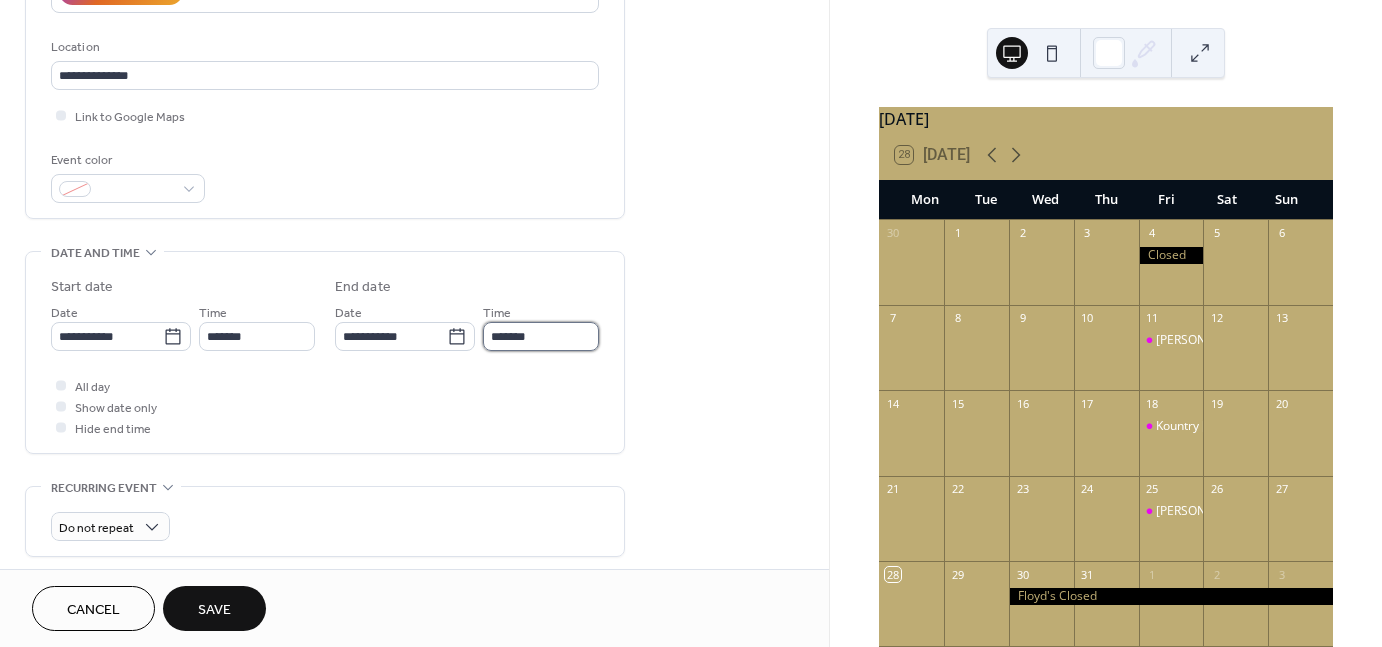 click on "*******" at bounding box center [541, 336] 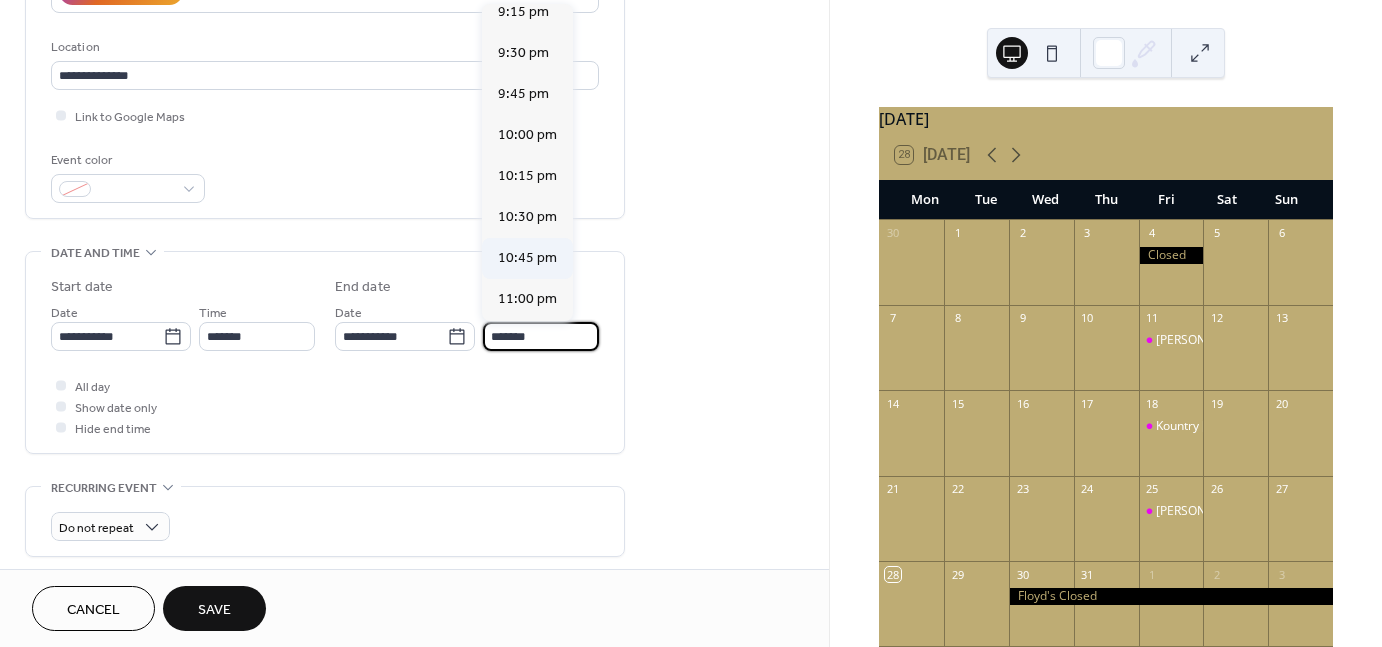 scroll, scrollTop: 200, scrollLeft: 0, axis: vertical 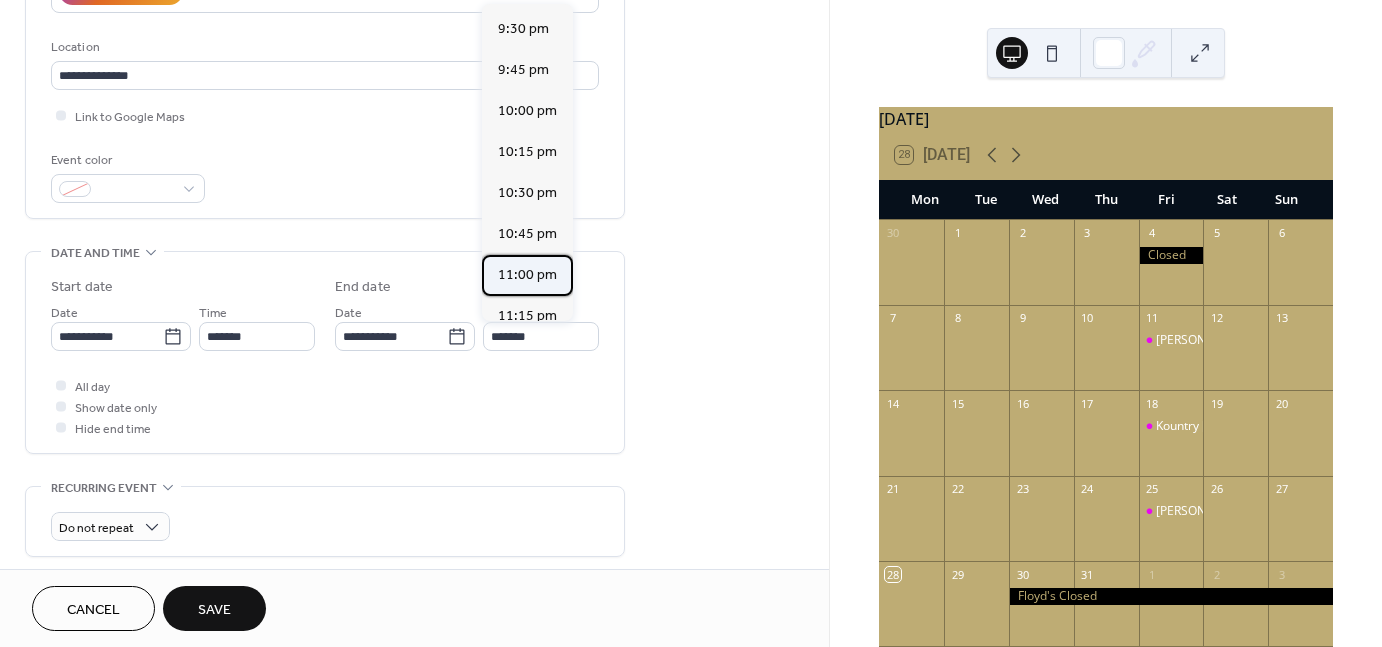 click on "11:00 pm" at bounding box center (527, 275) 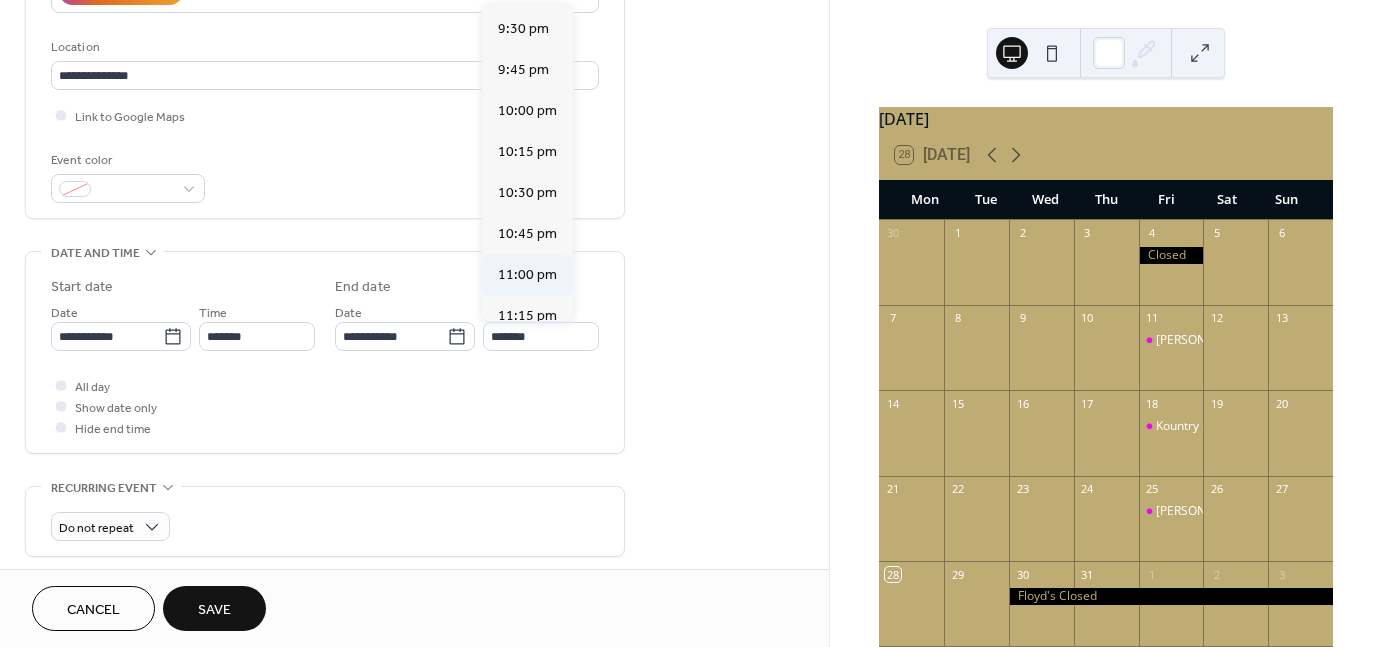 type on "********" 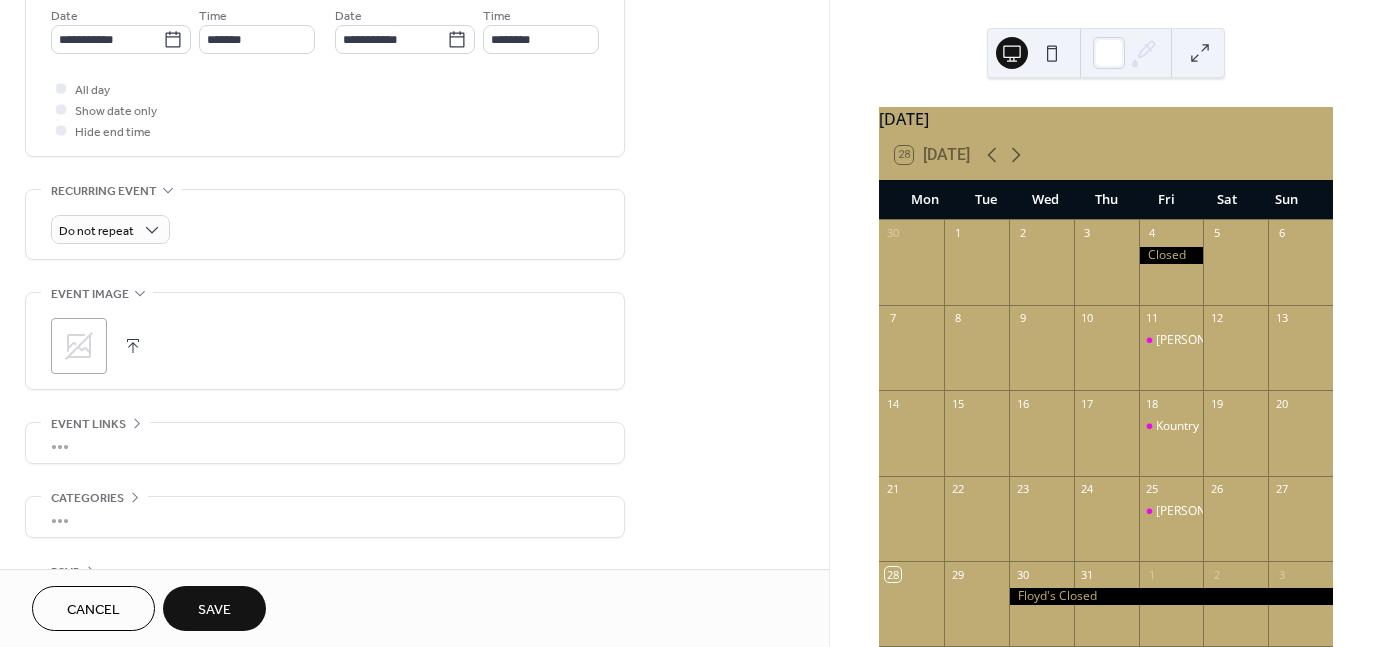 scroll, scrollTop: 700, scrollLeft: 0, axis: vertical 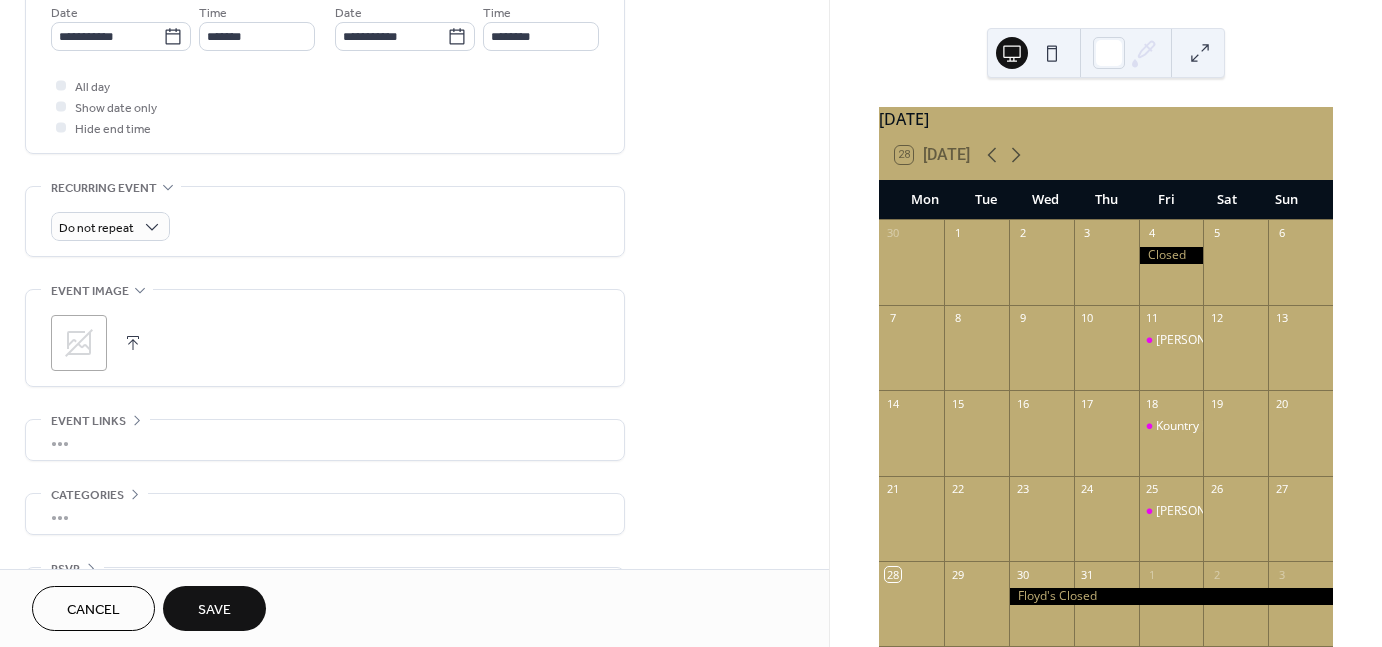 click at bounding box center [133, 343] 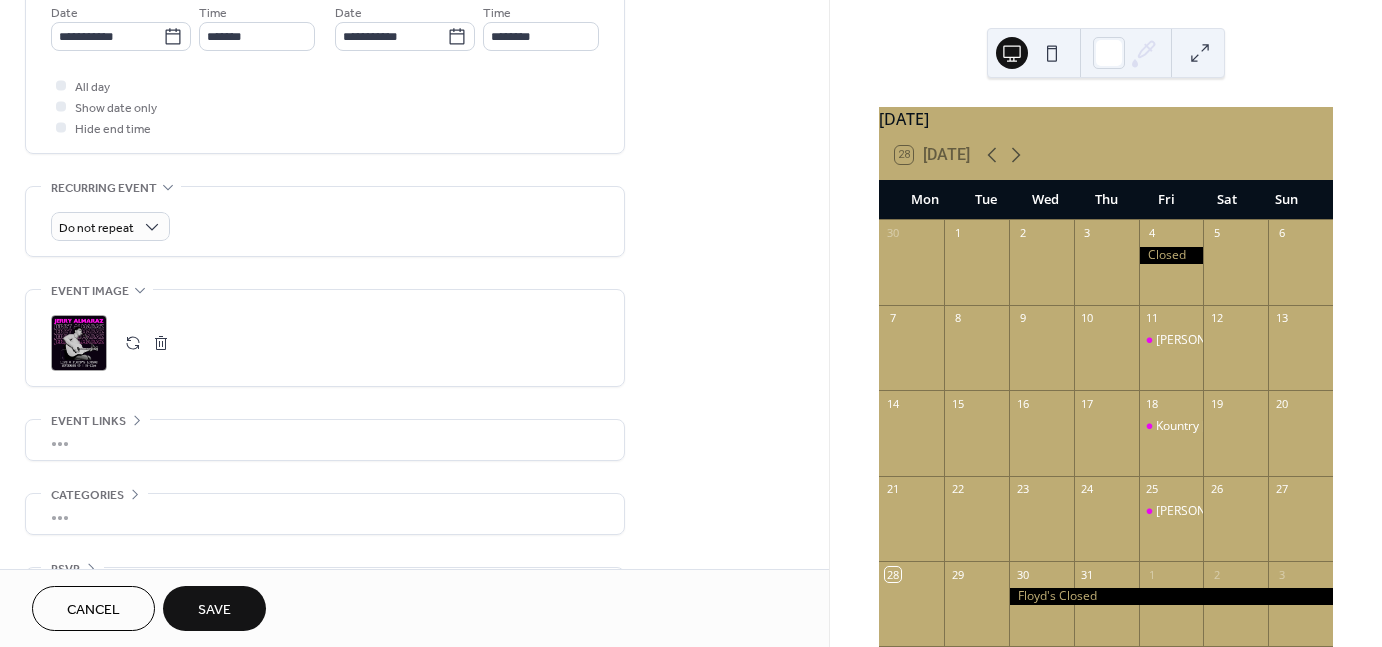 click on "Save" at bounding box center (214, 610) 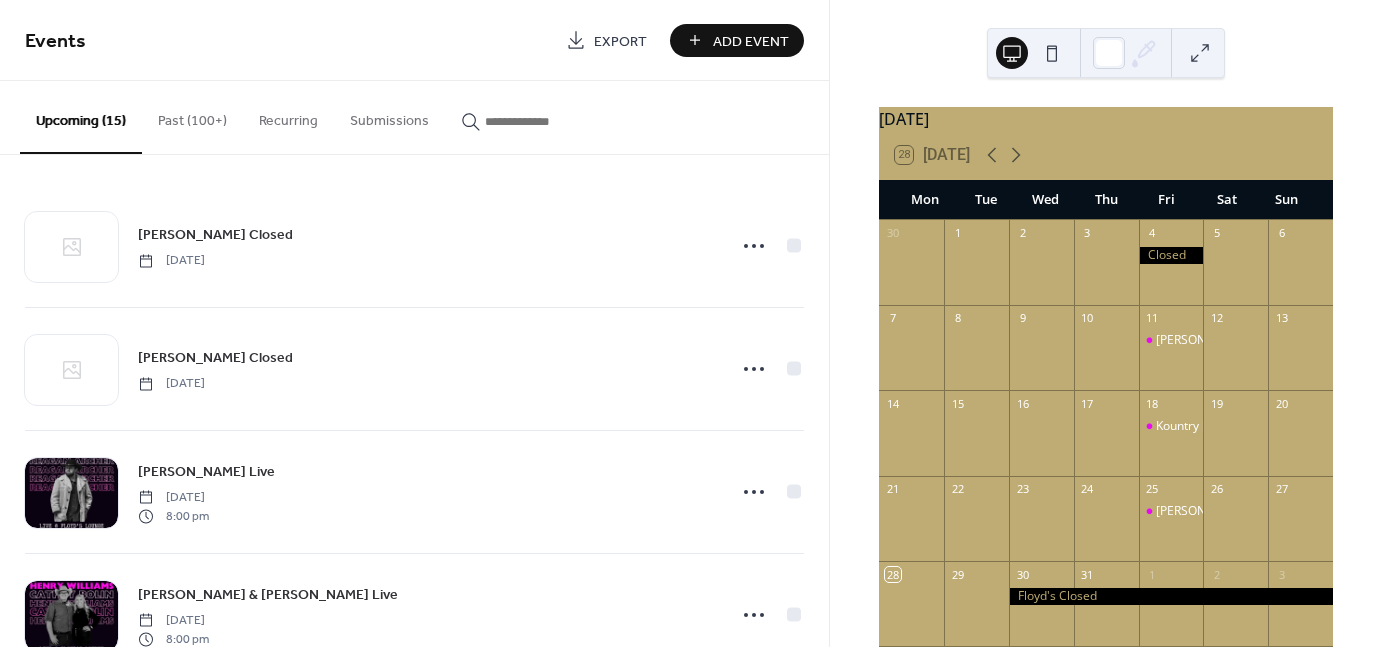 click on "Add Event" at bounding box center [751, 41] 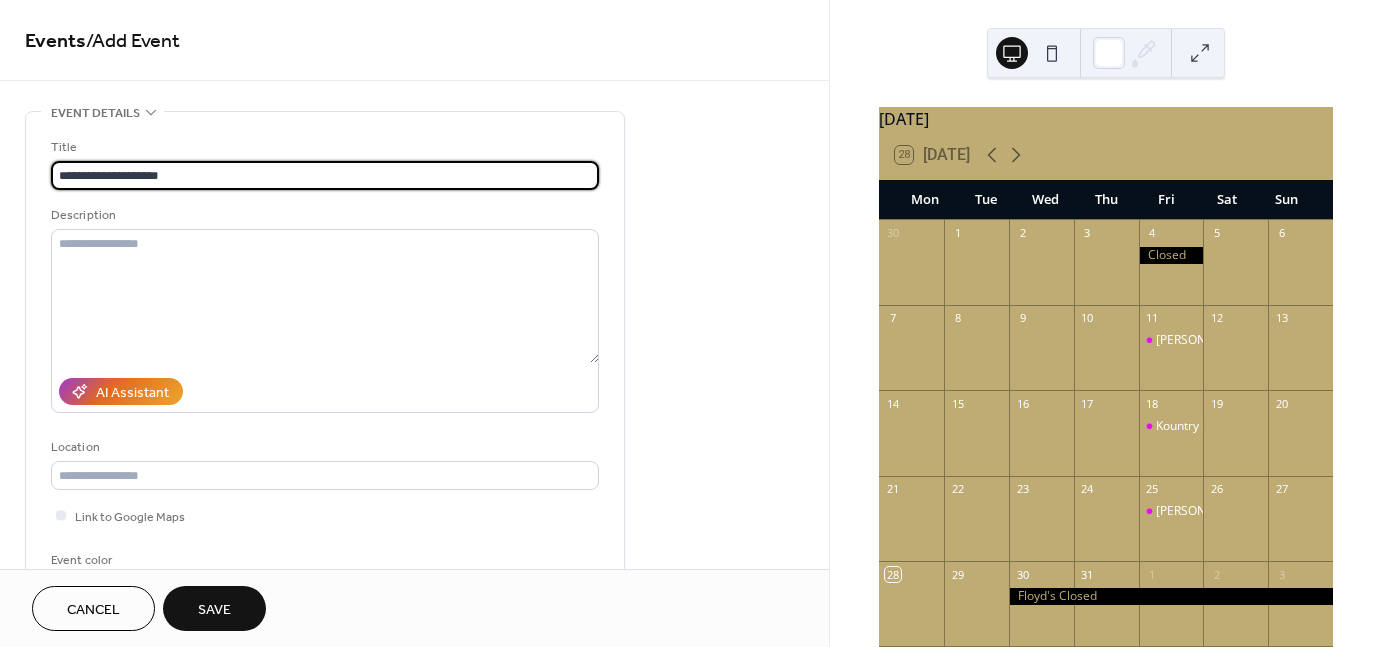 type on "**********" 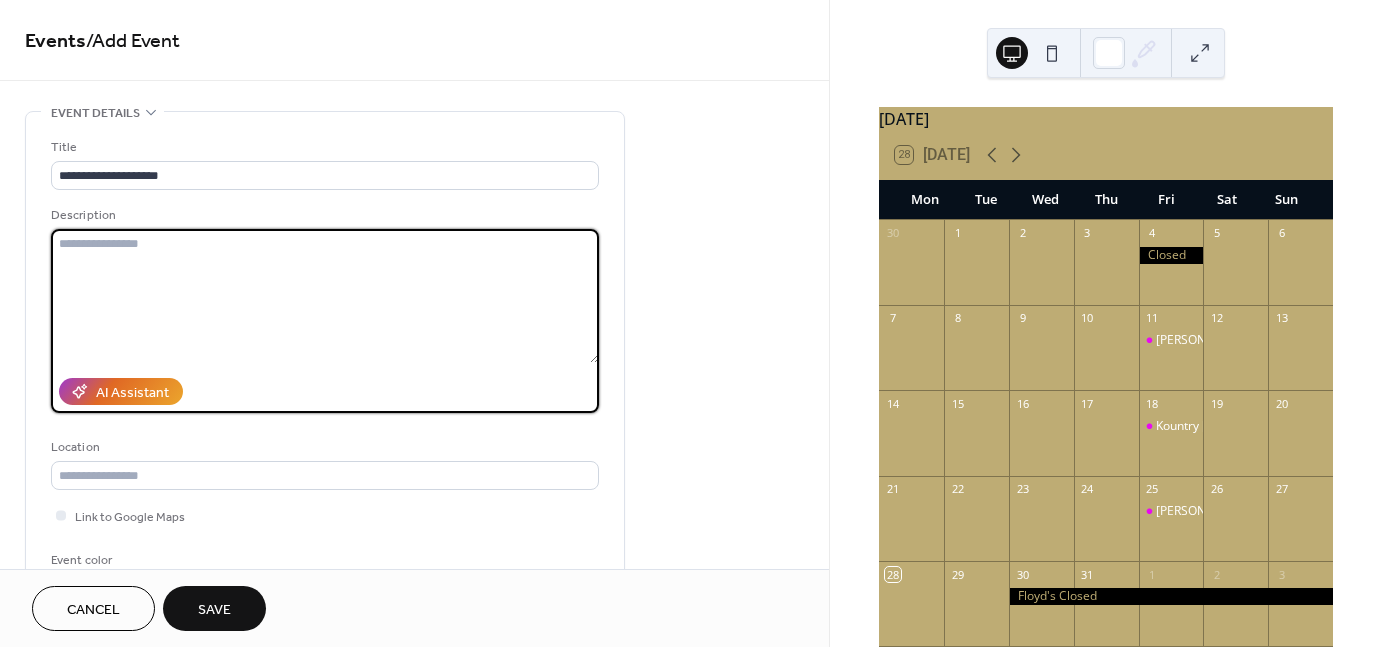 paste on "**********" 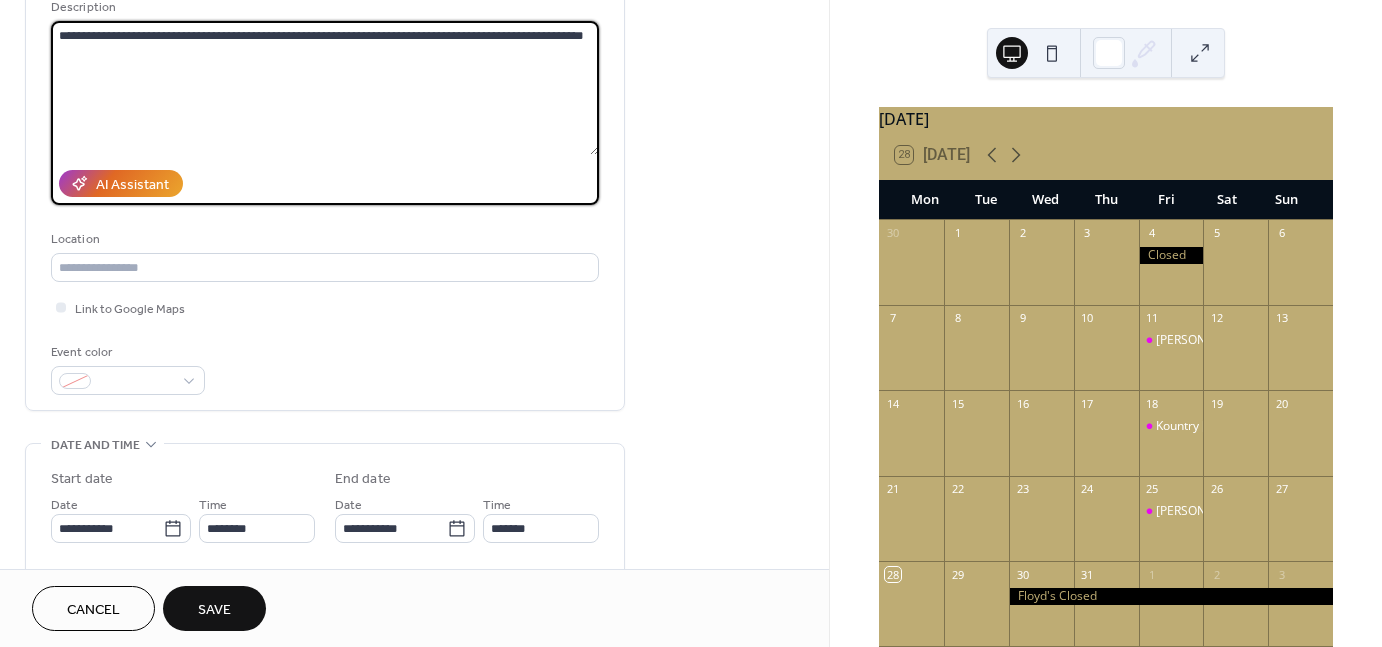 scroll, scrollTop: 300, scrollLeft: 0, axis: vertical 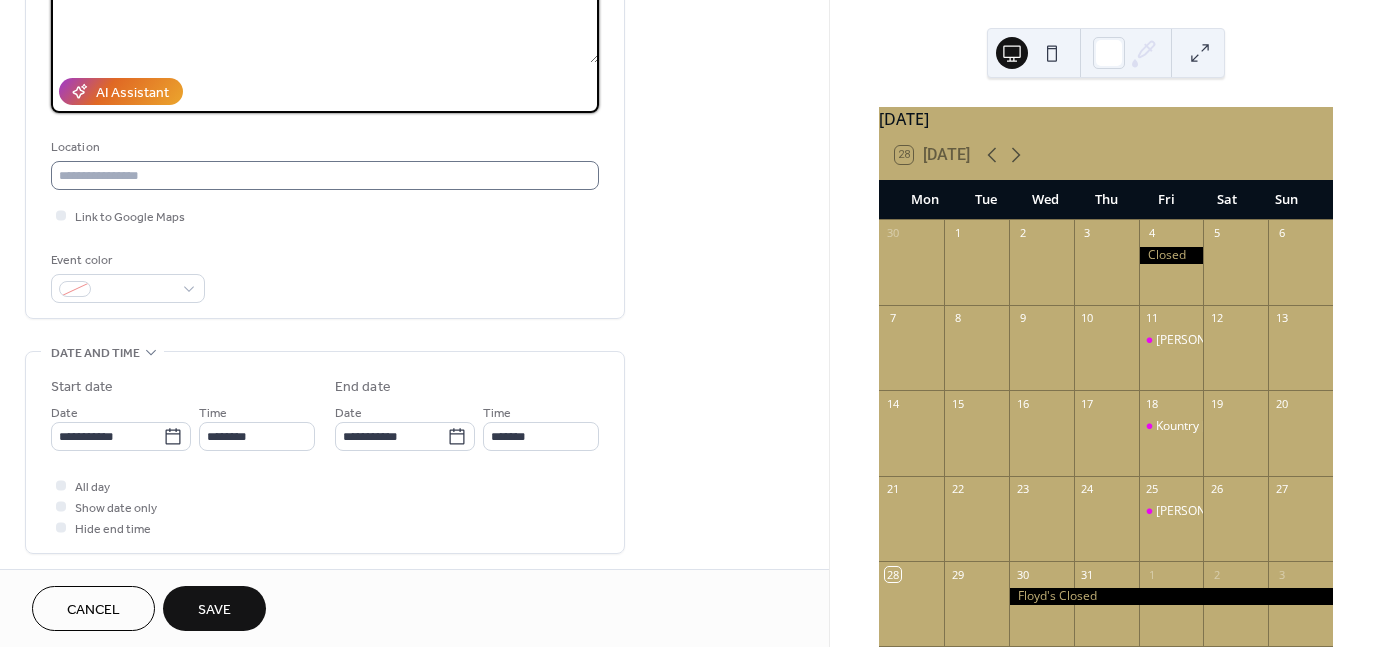 type on "**********" 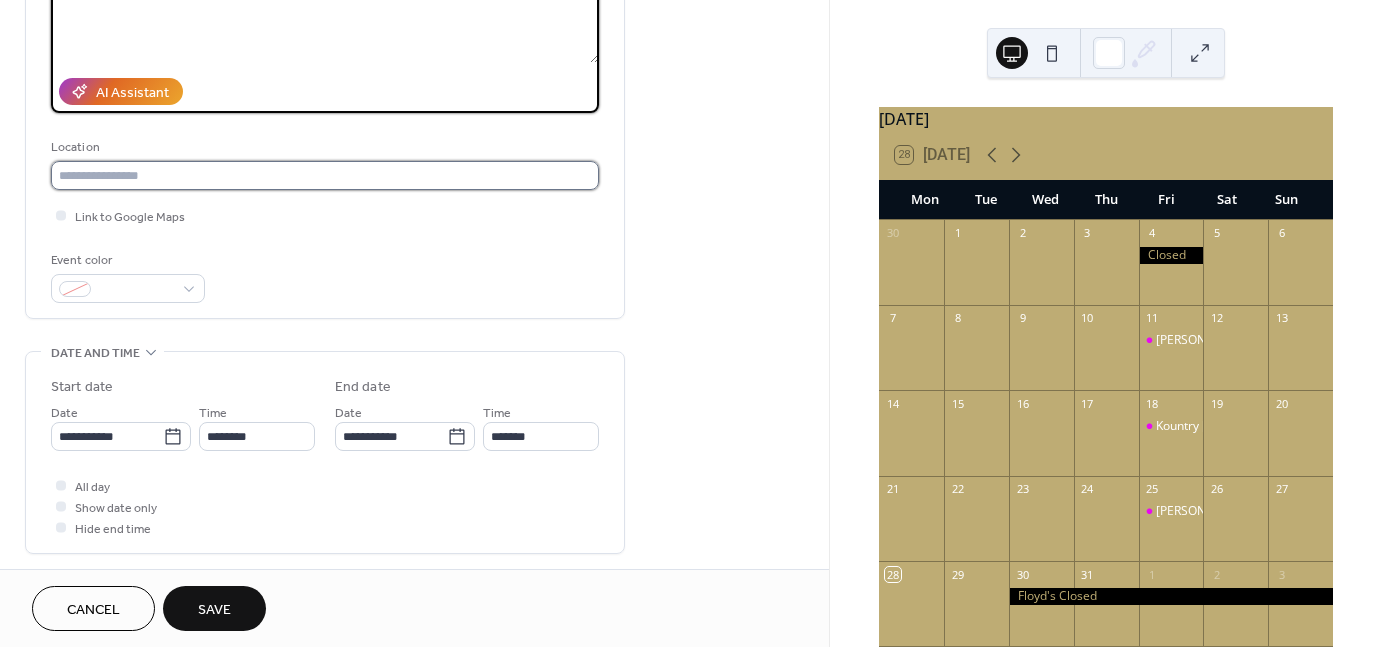 click at bounding box center [325, 175] 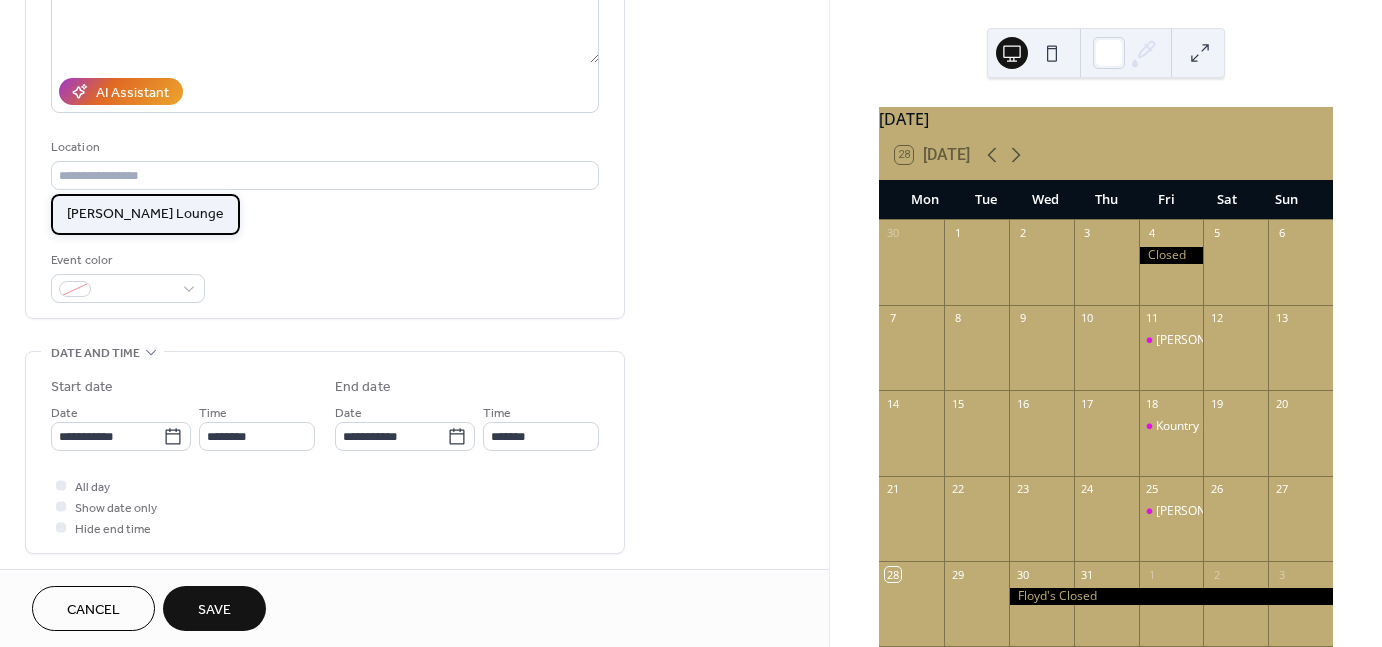 click on "[PERSON_NAME] Lounge" at bounding box center [145, 213] 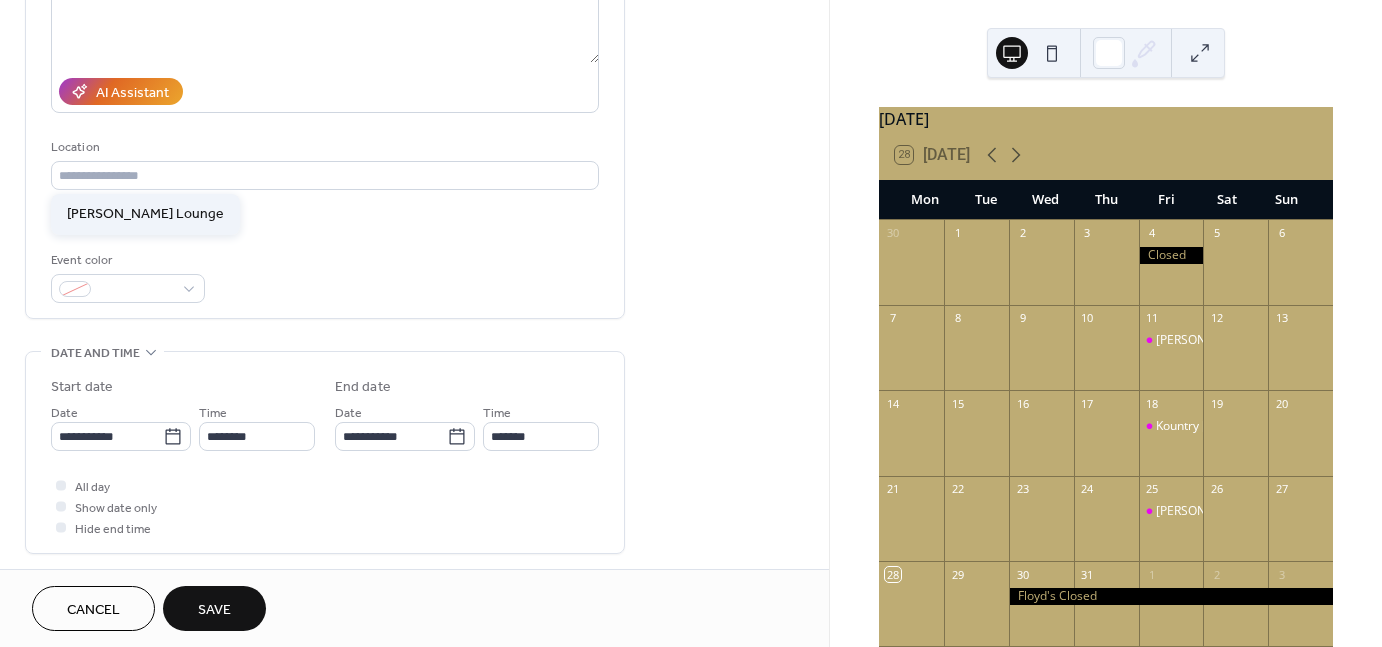 type on "**********" 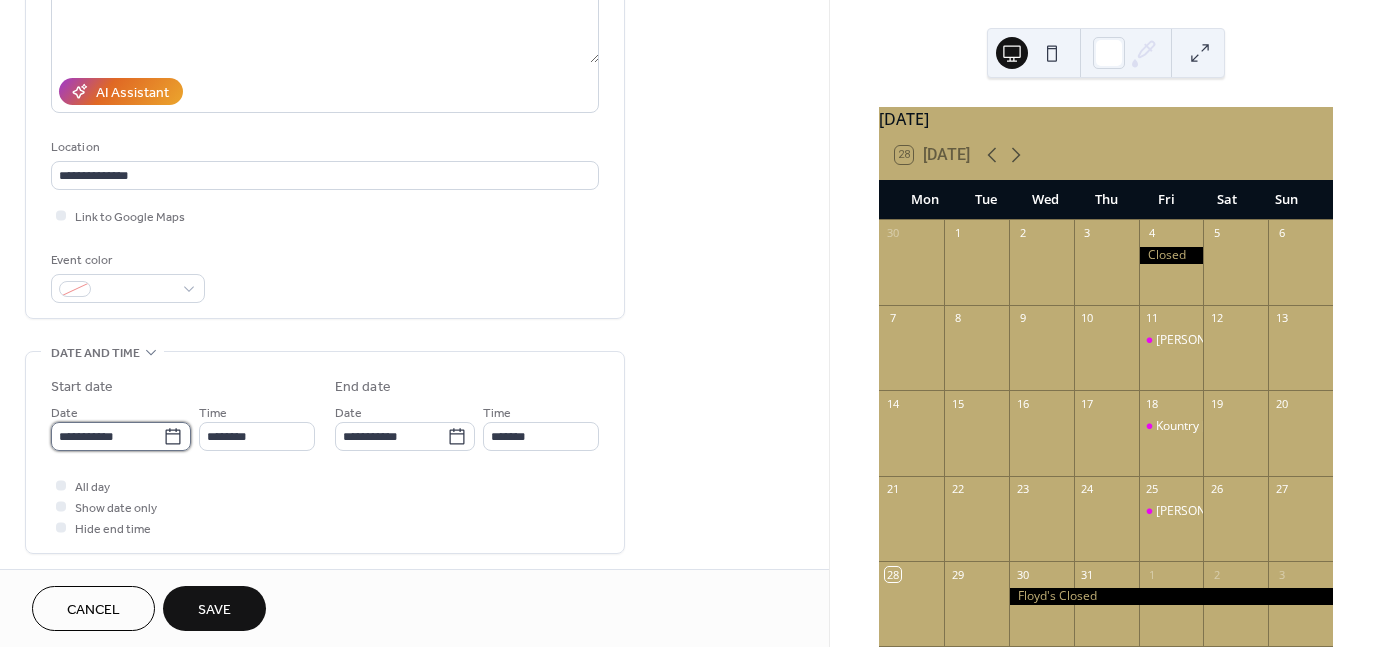 click on "**********" at bounding box center (107, 436) 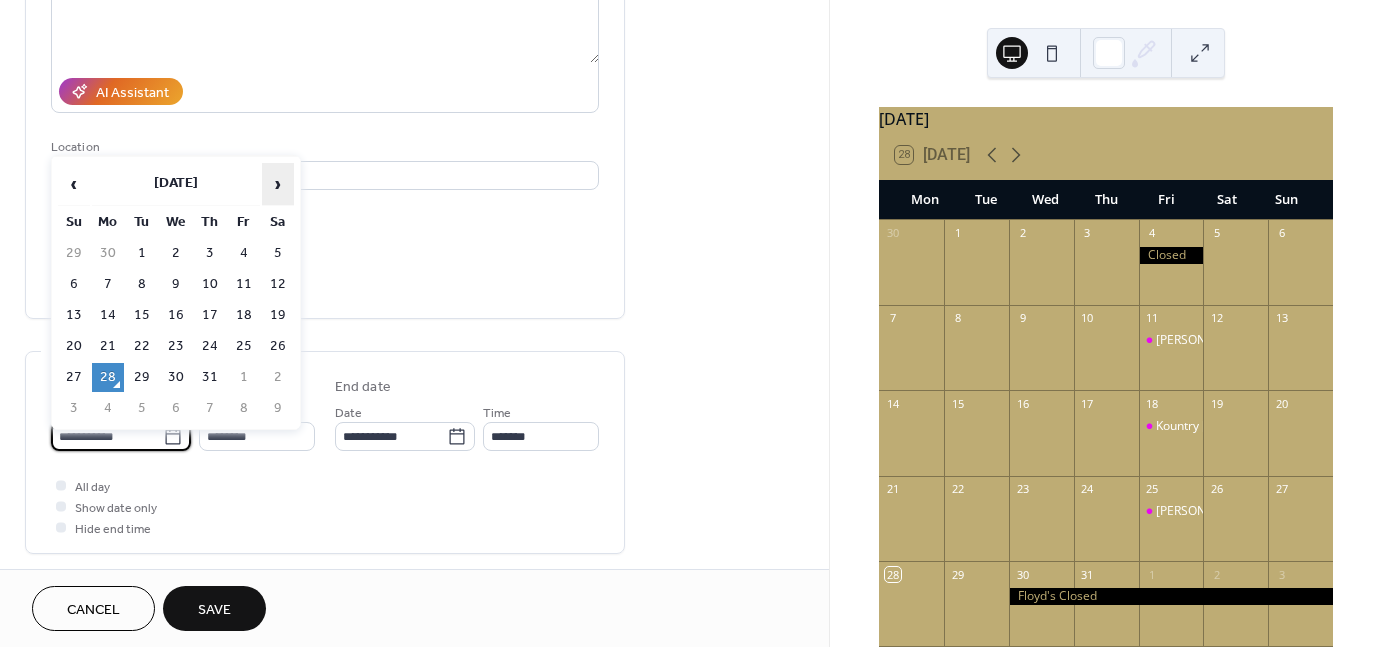 click on "›" at bounding box center (278, 184) 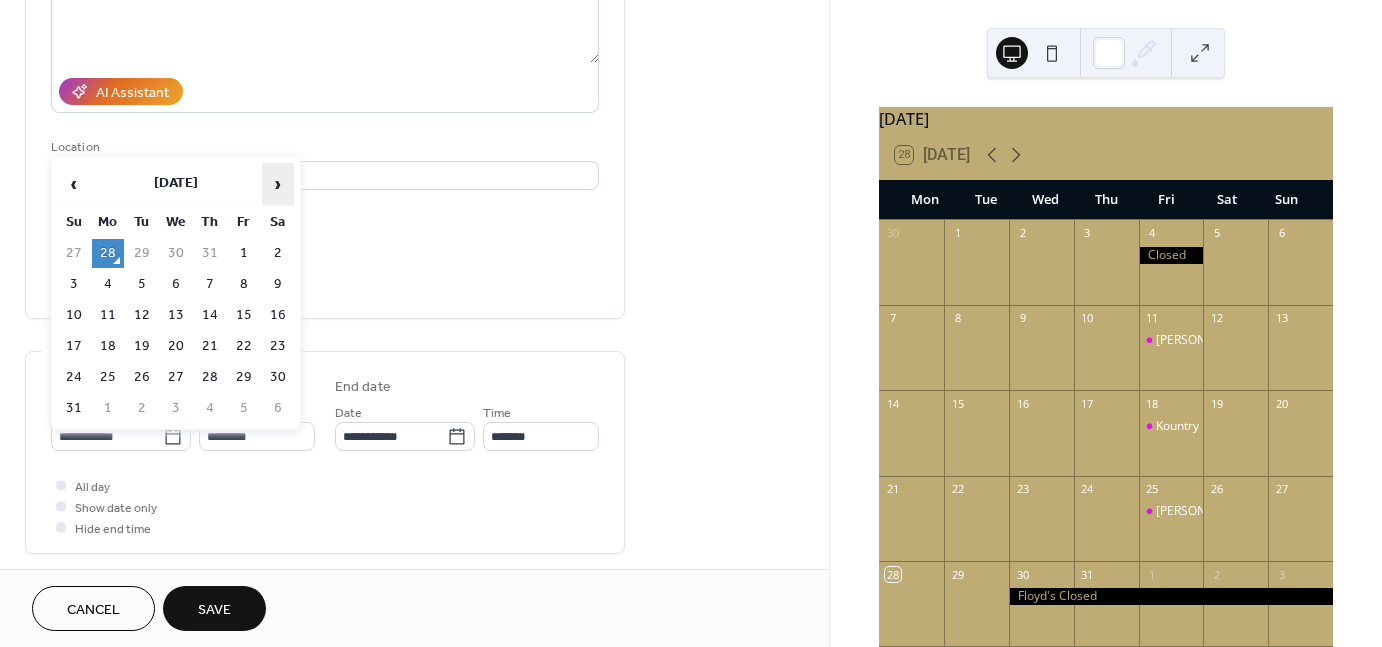 click on "›" at bounding box center (278, 184) 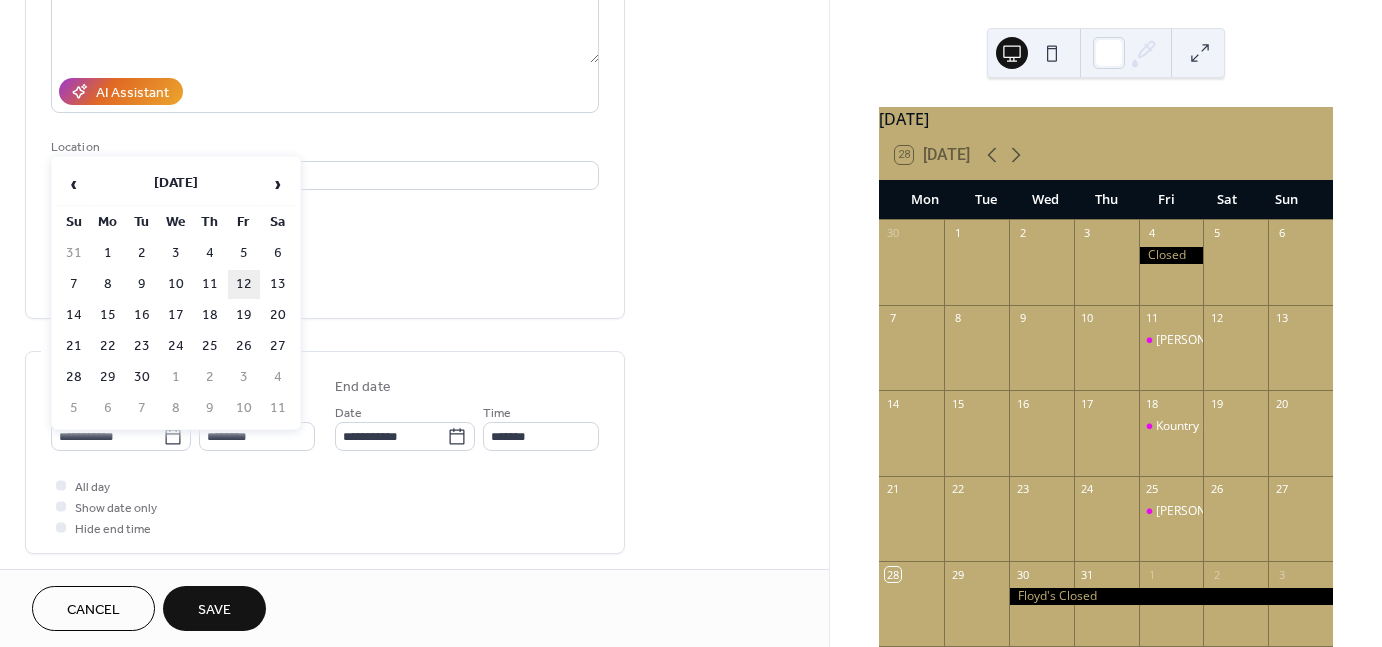 click on "12" at bounding box center [244, 284] 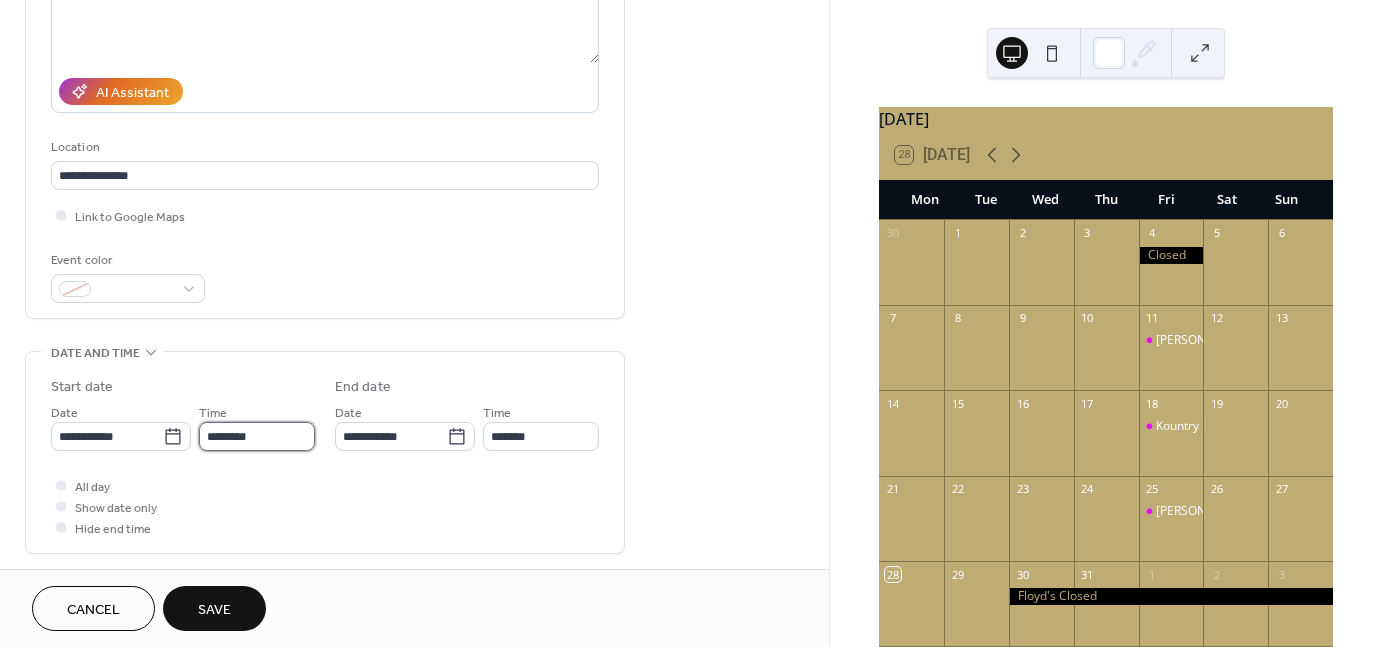 click on "********" at bounding box center [257, 436] 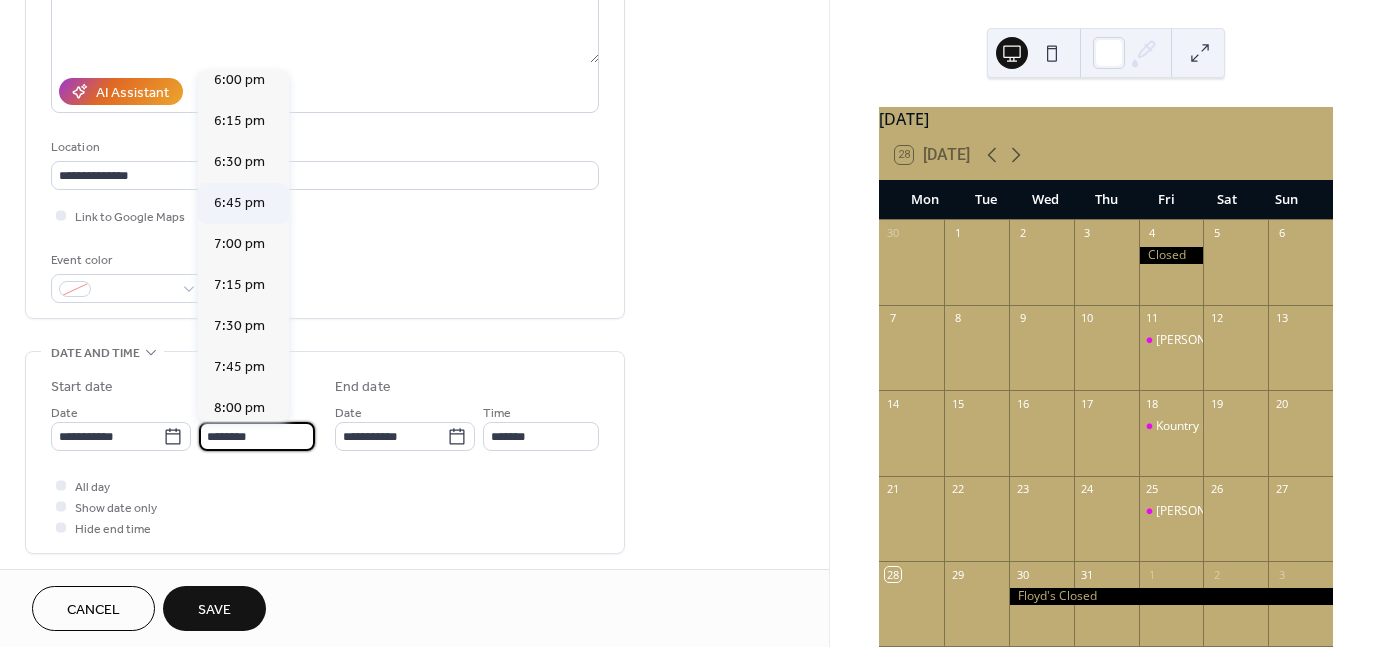 scroll, scrollTop: 2968, scrollLeft: 0, axis: vertical 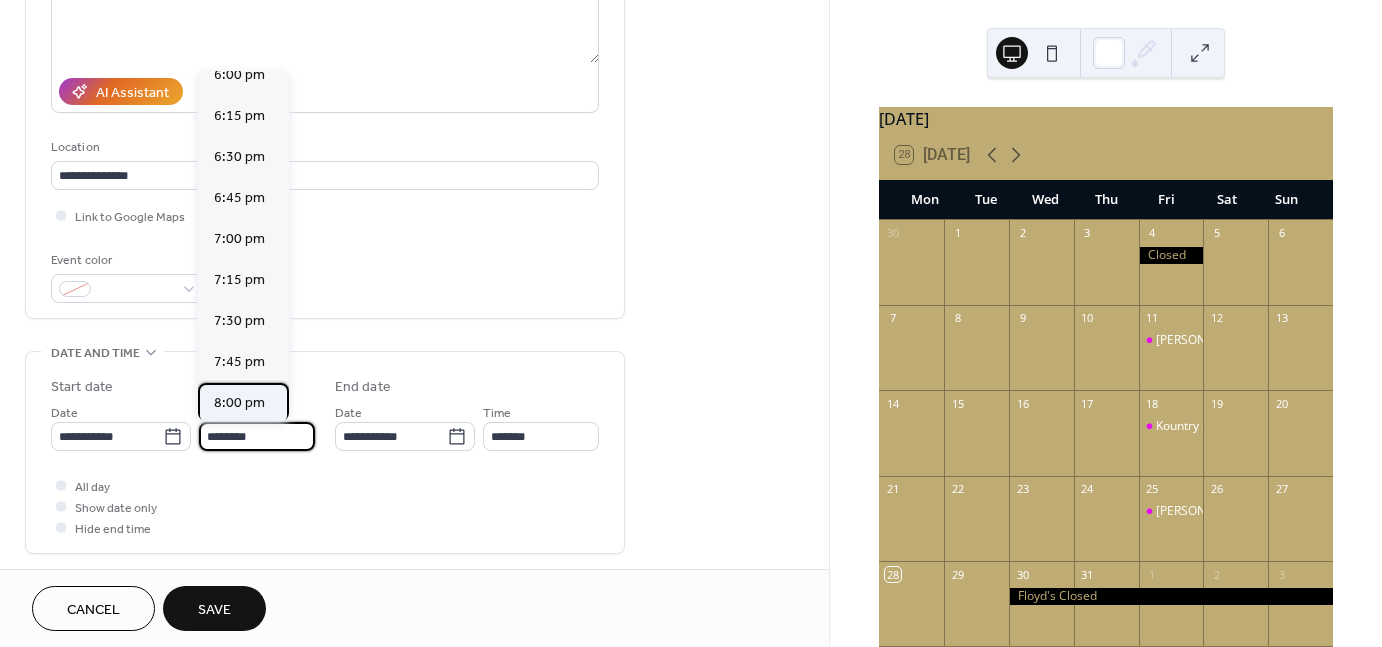 click on "8:00 pm" at bounding box center [239, 403] 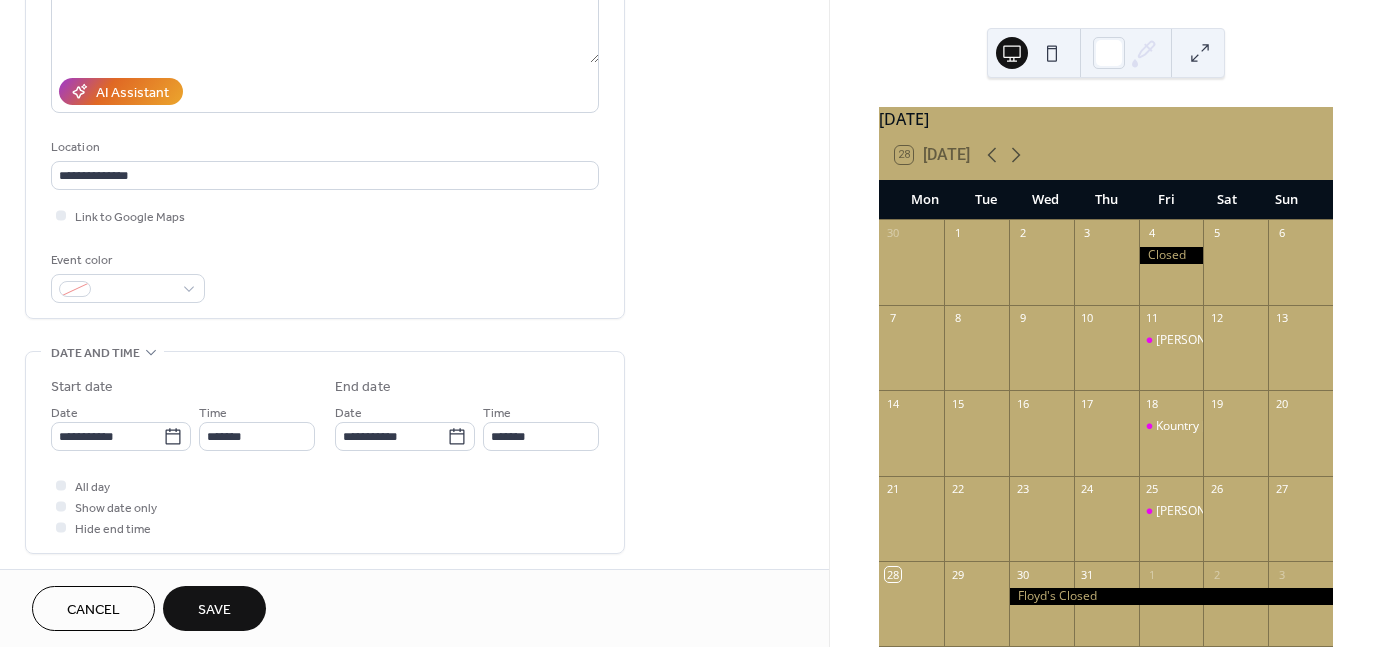 type on "*******" 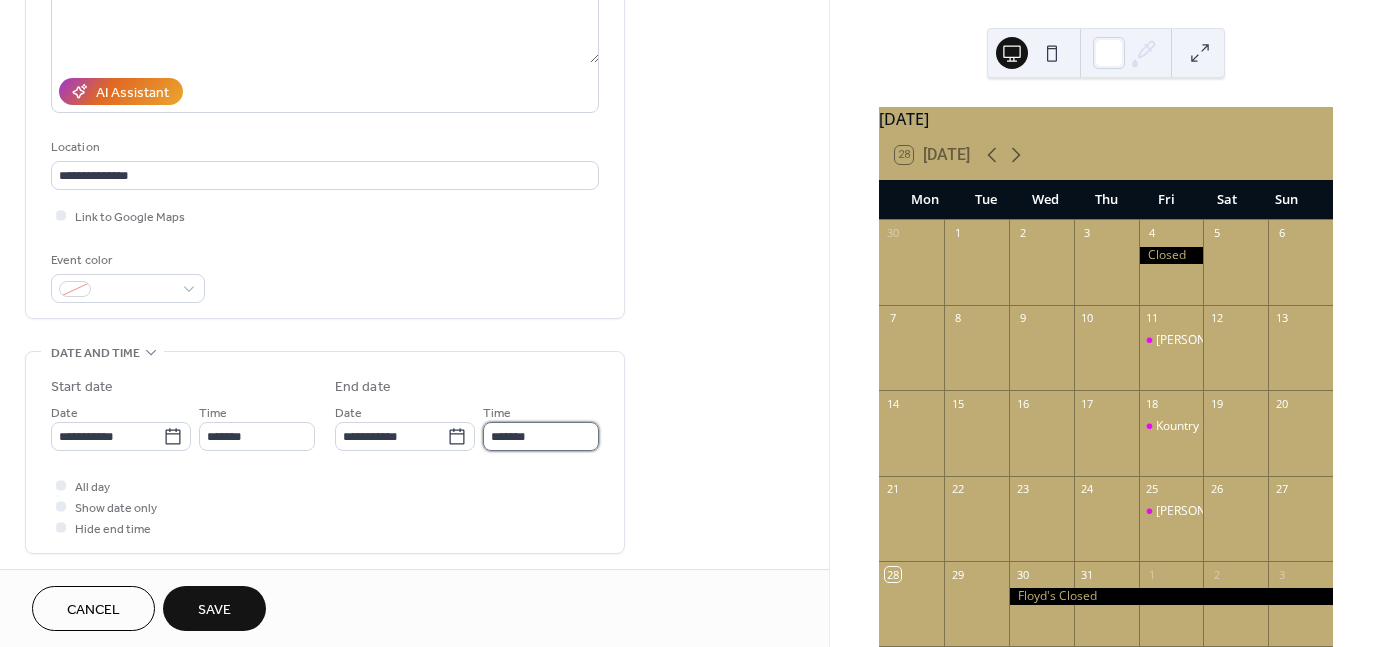 click on "*******" at bounding box center [541, 436] 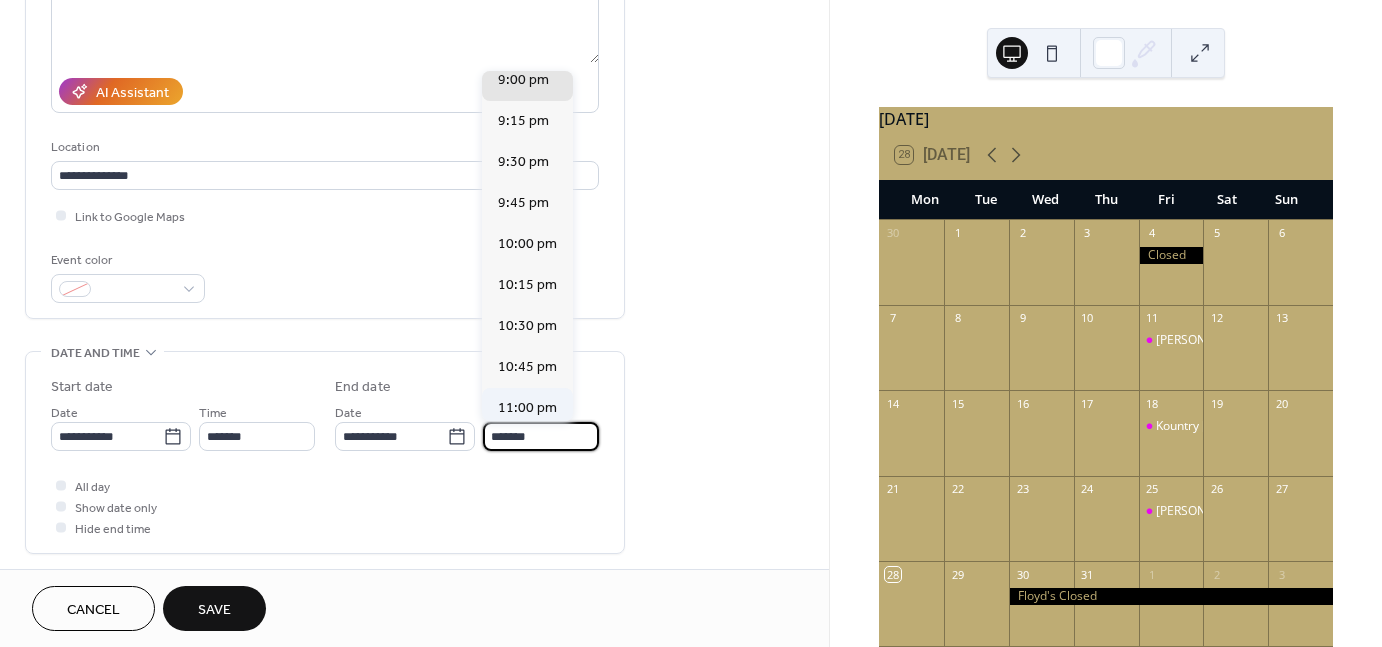 scroll, scrollTop: 264, scrollLeft: 0, axis: vertical 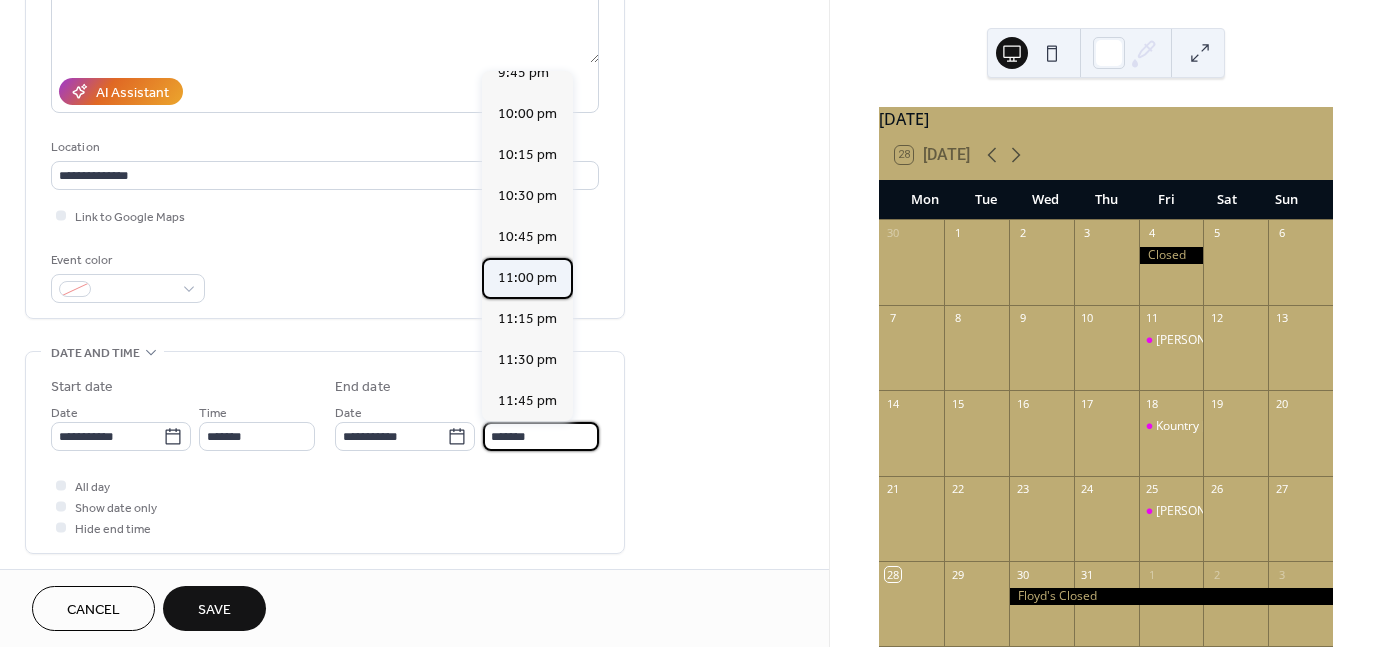click on "11:00 pm" at bounding box center [527, 278] 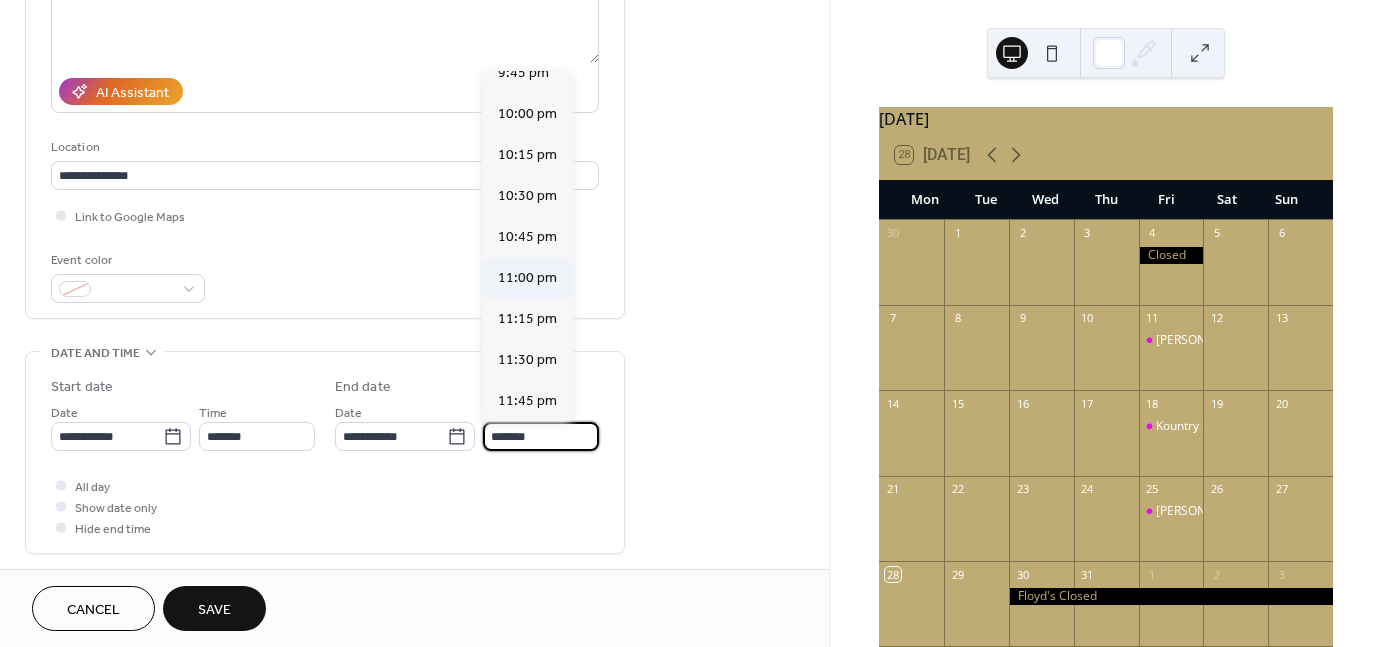 type on "********" 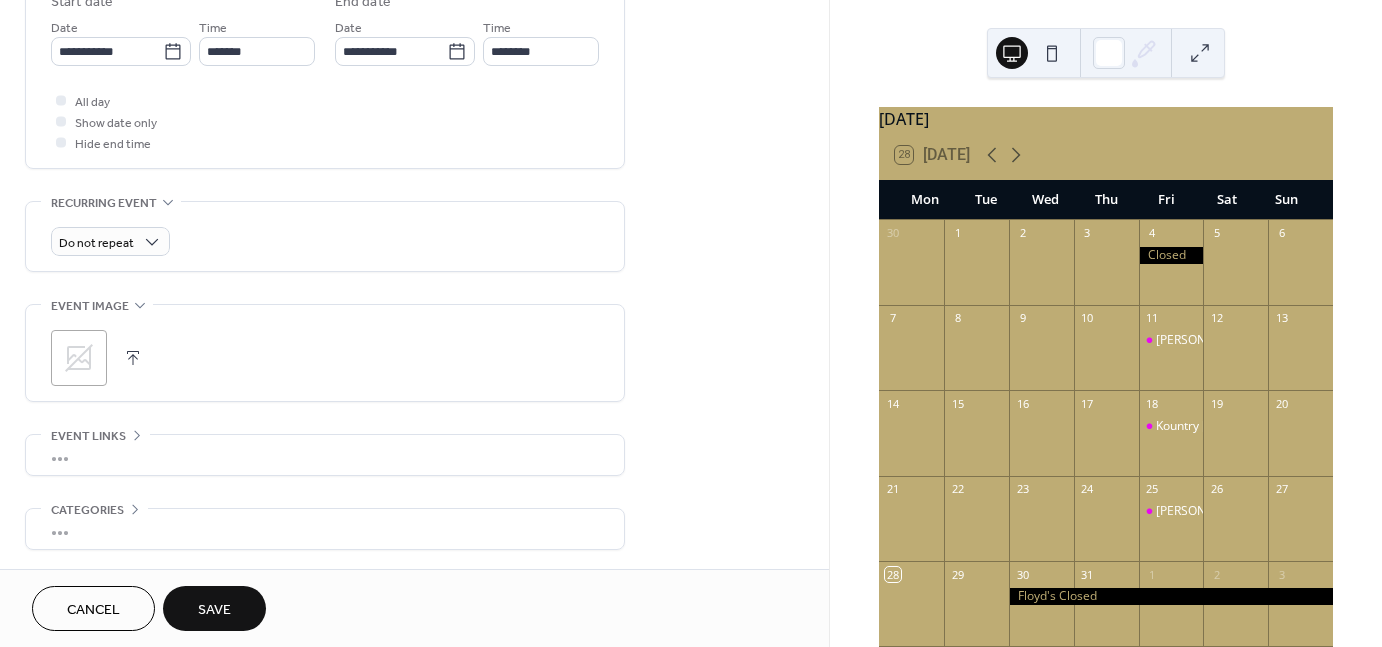 scroll, scrollTop: 700, scrollLeft: 0, axis: vertical 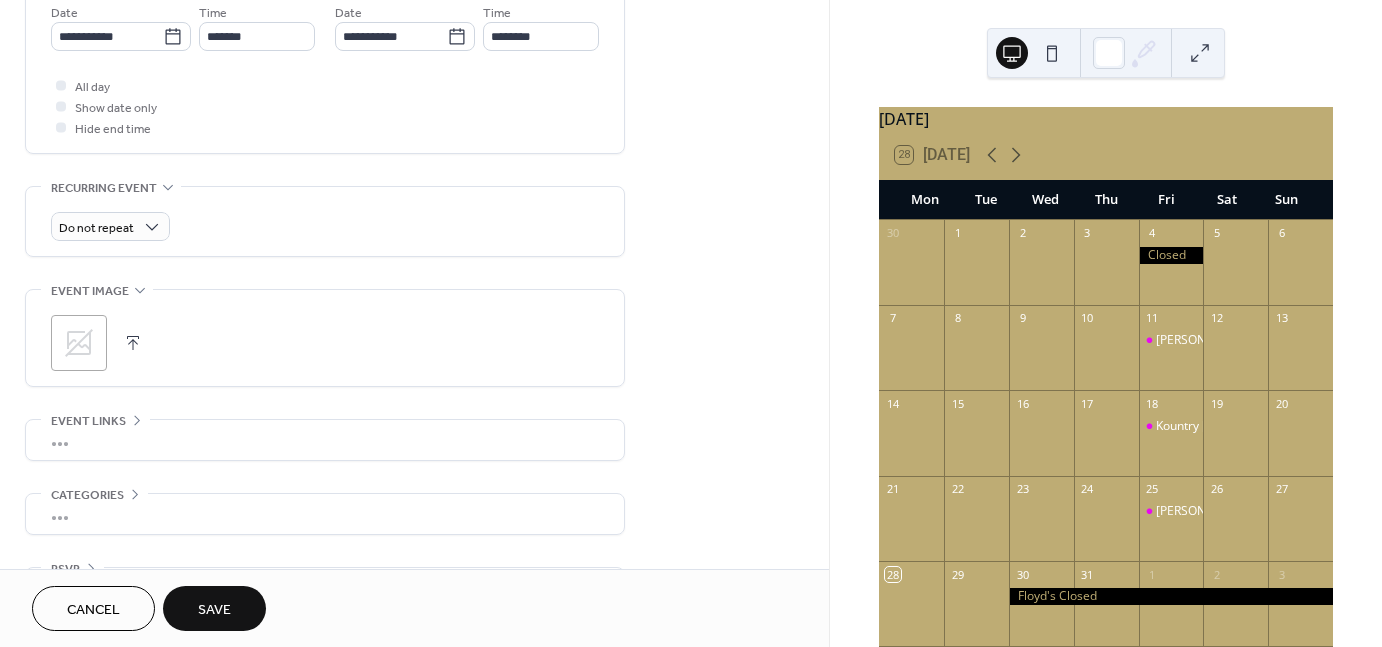 click at bounding box center (133, 343) 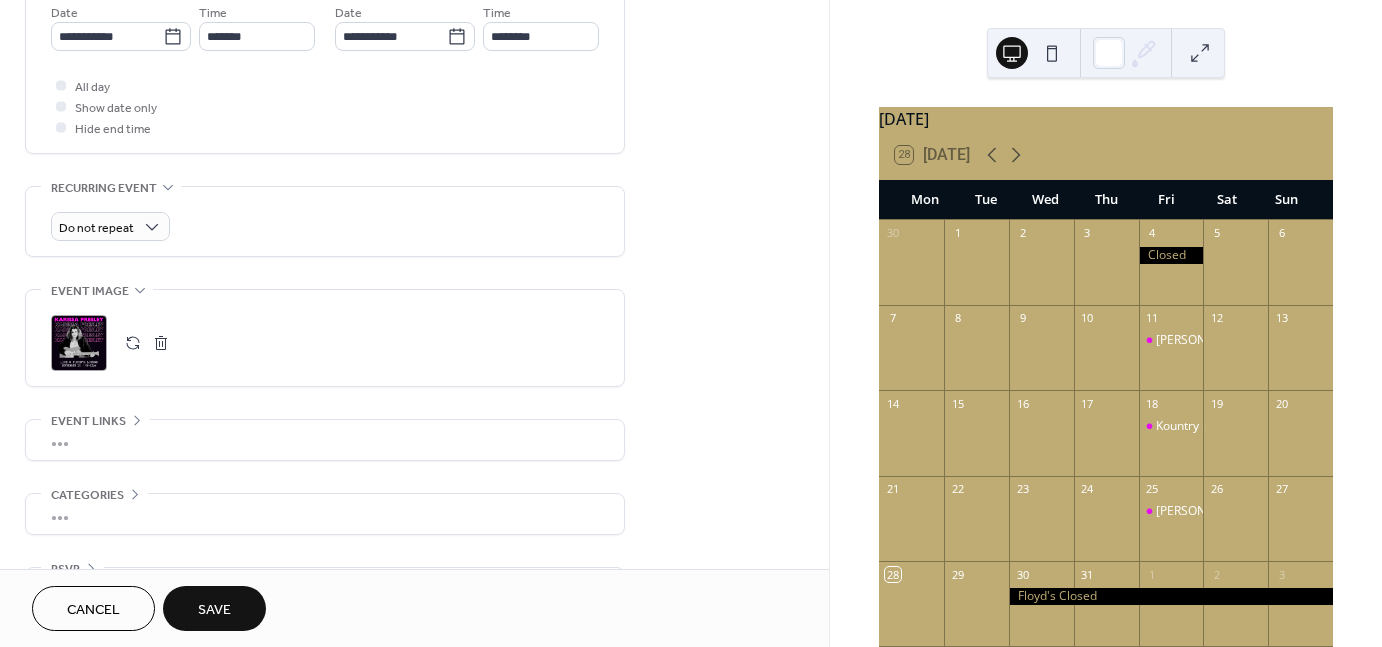 click on "Save" at bounding box center [214, 610] 